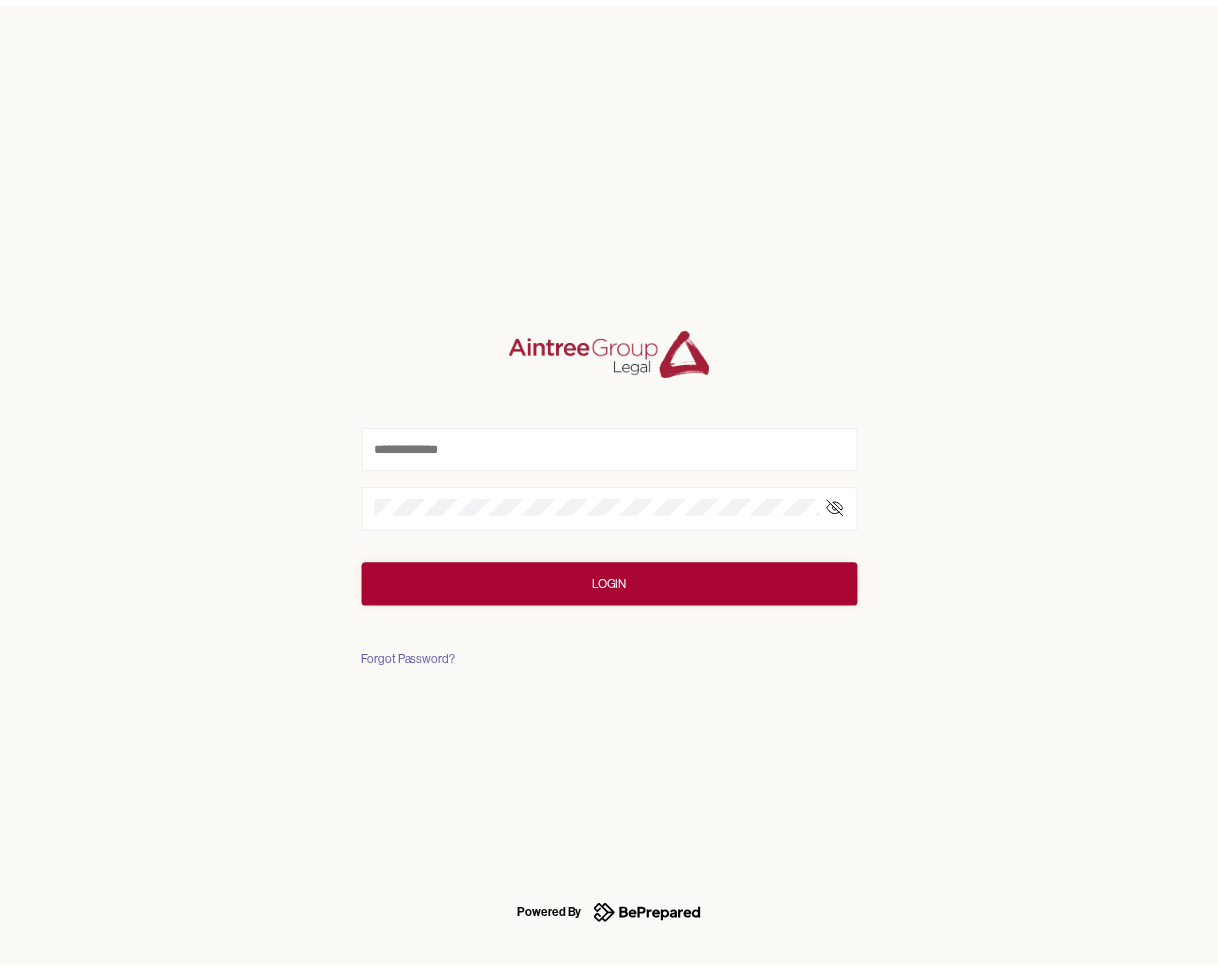 scroll, scrollTop: 0, scrollLeft: 0, axis: both 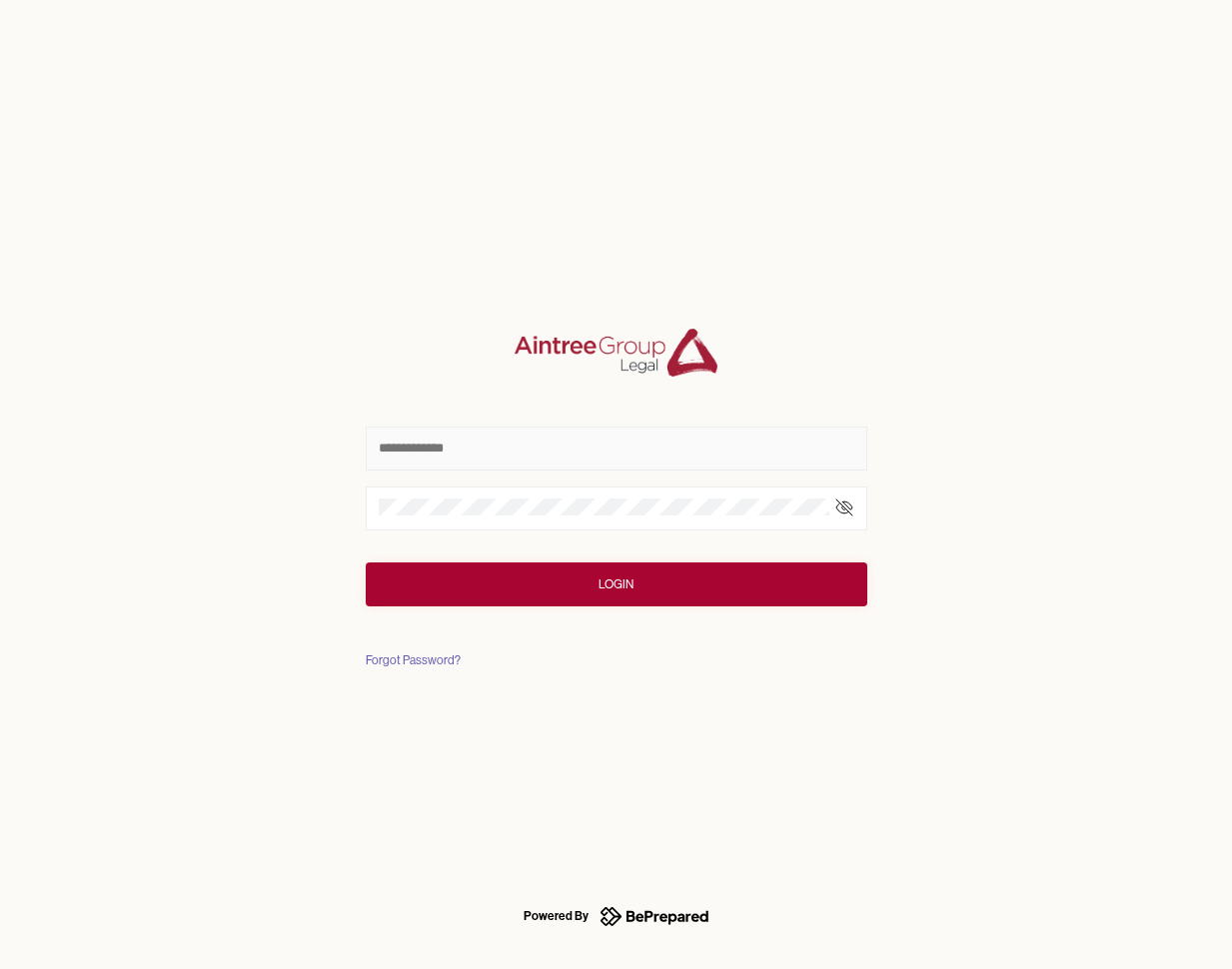 click at bounding box center (616, 449) 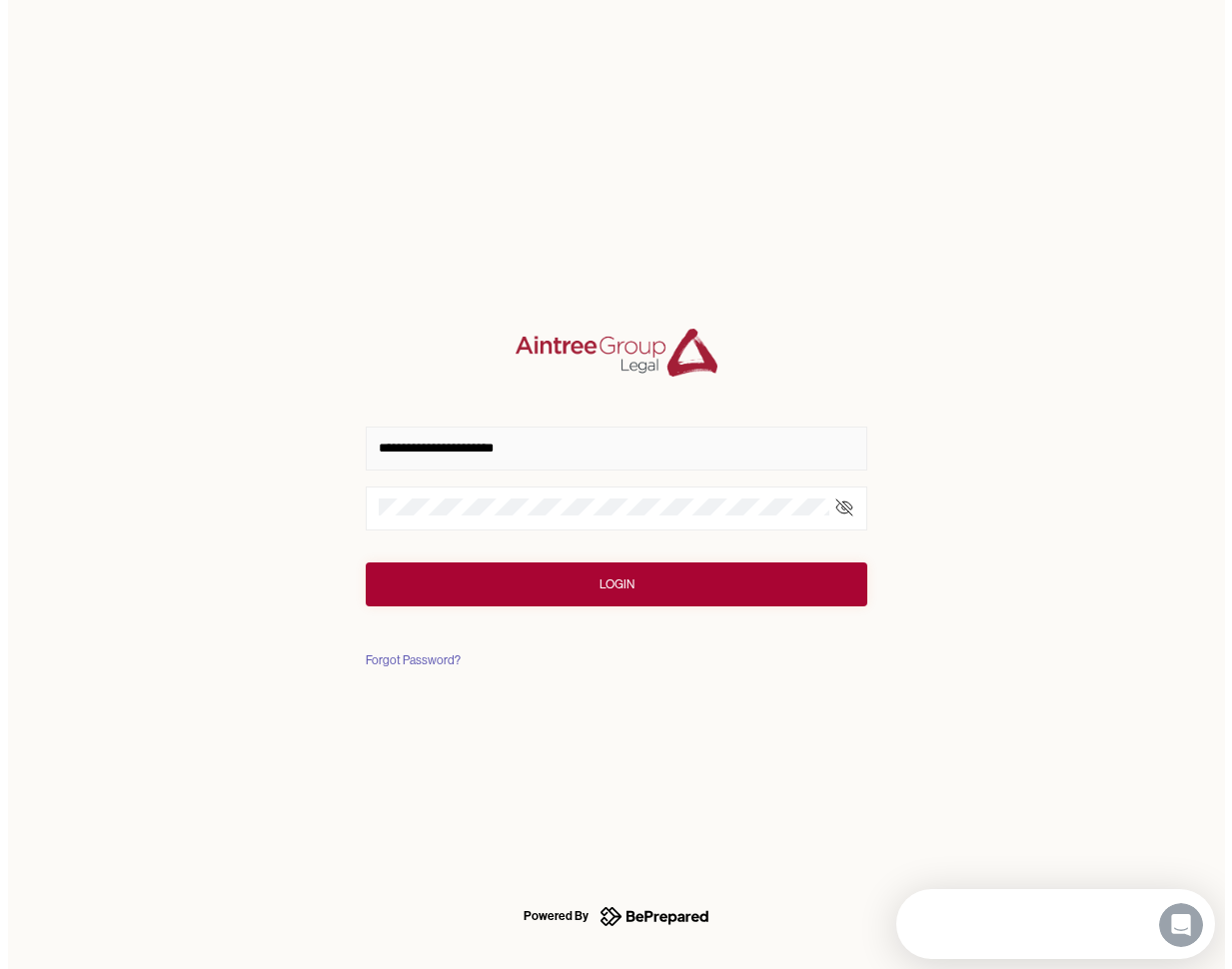 scroll, scrollTop: 0, scrollLeft: 0, axis: both 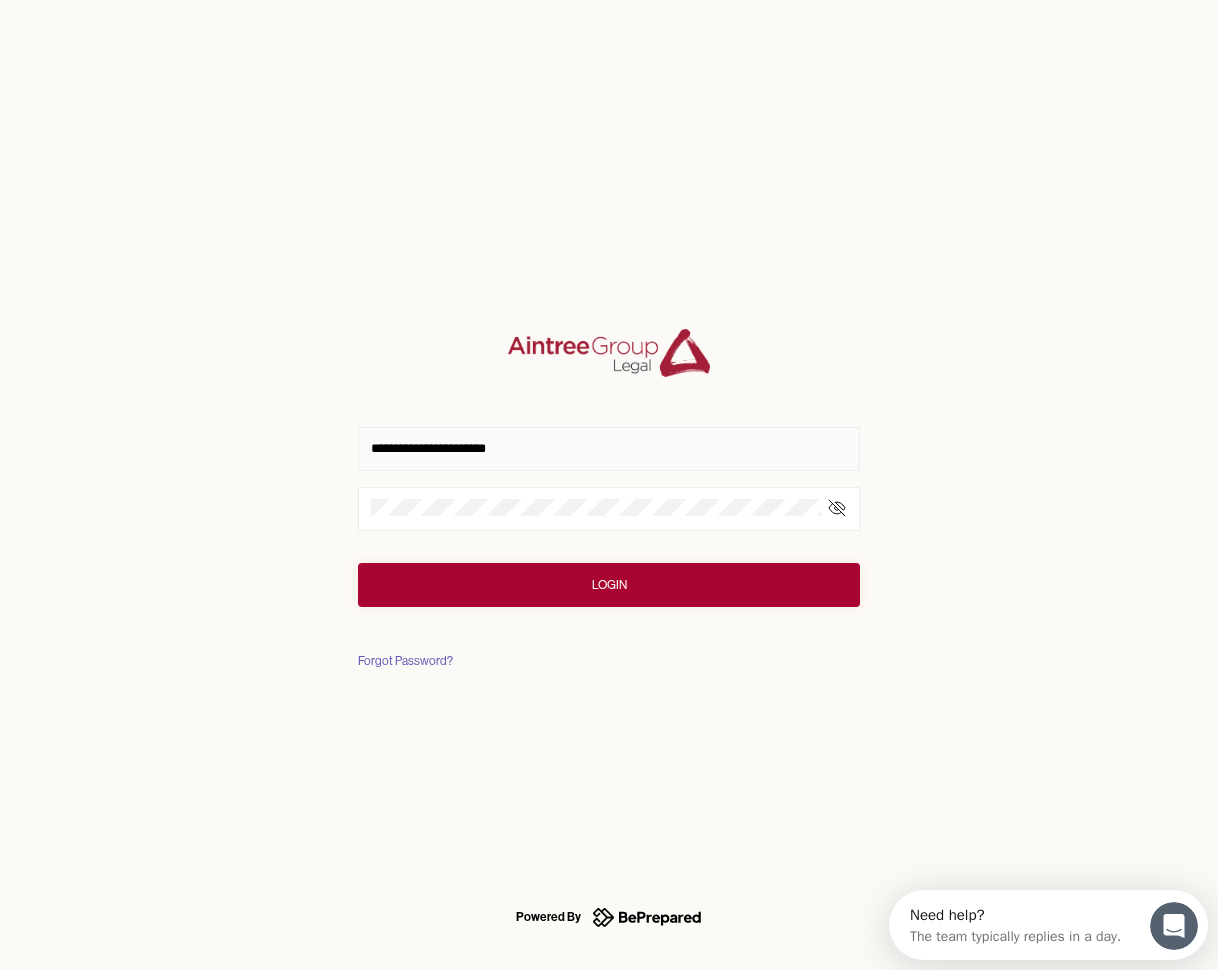 type on "**********" 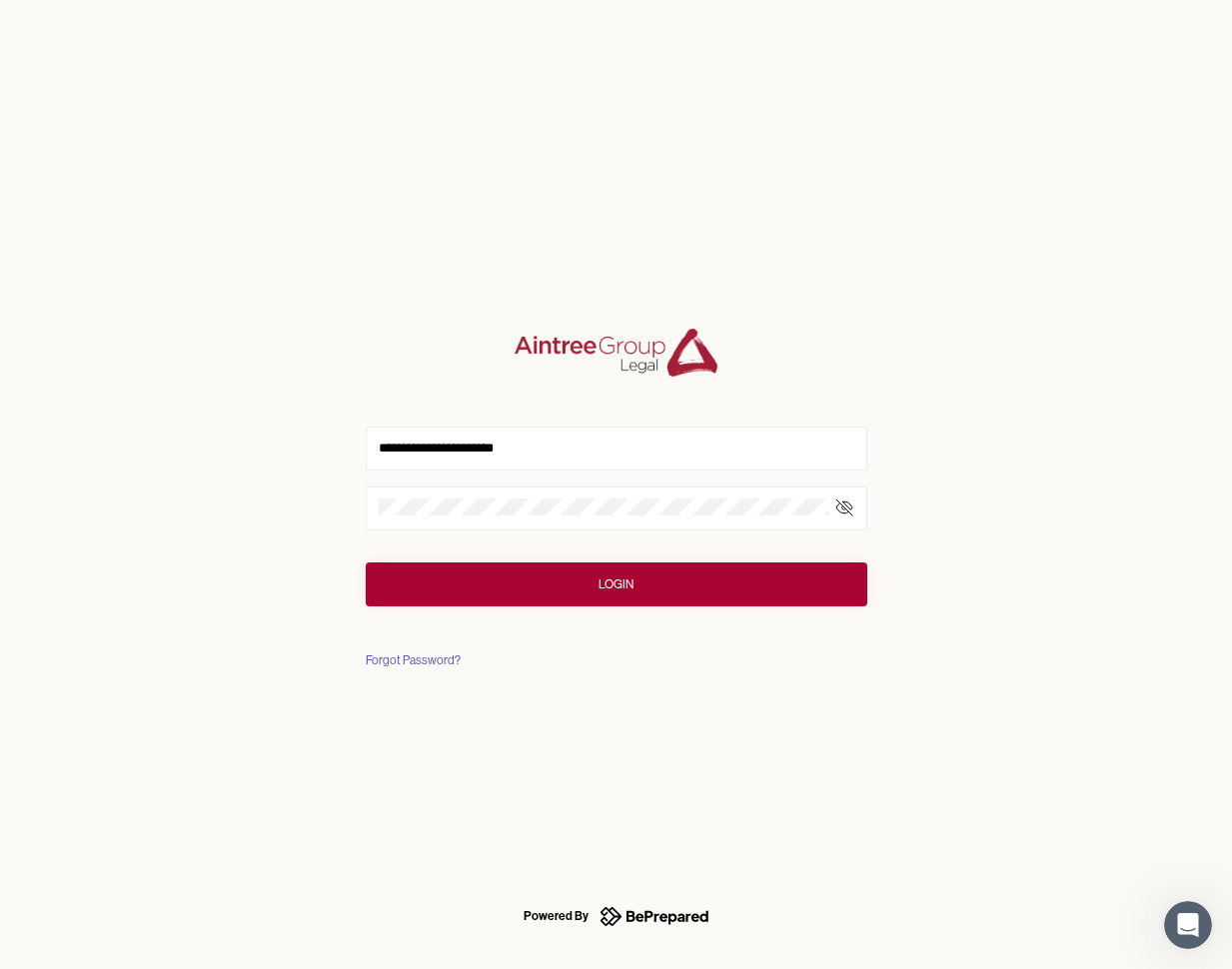 click 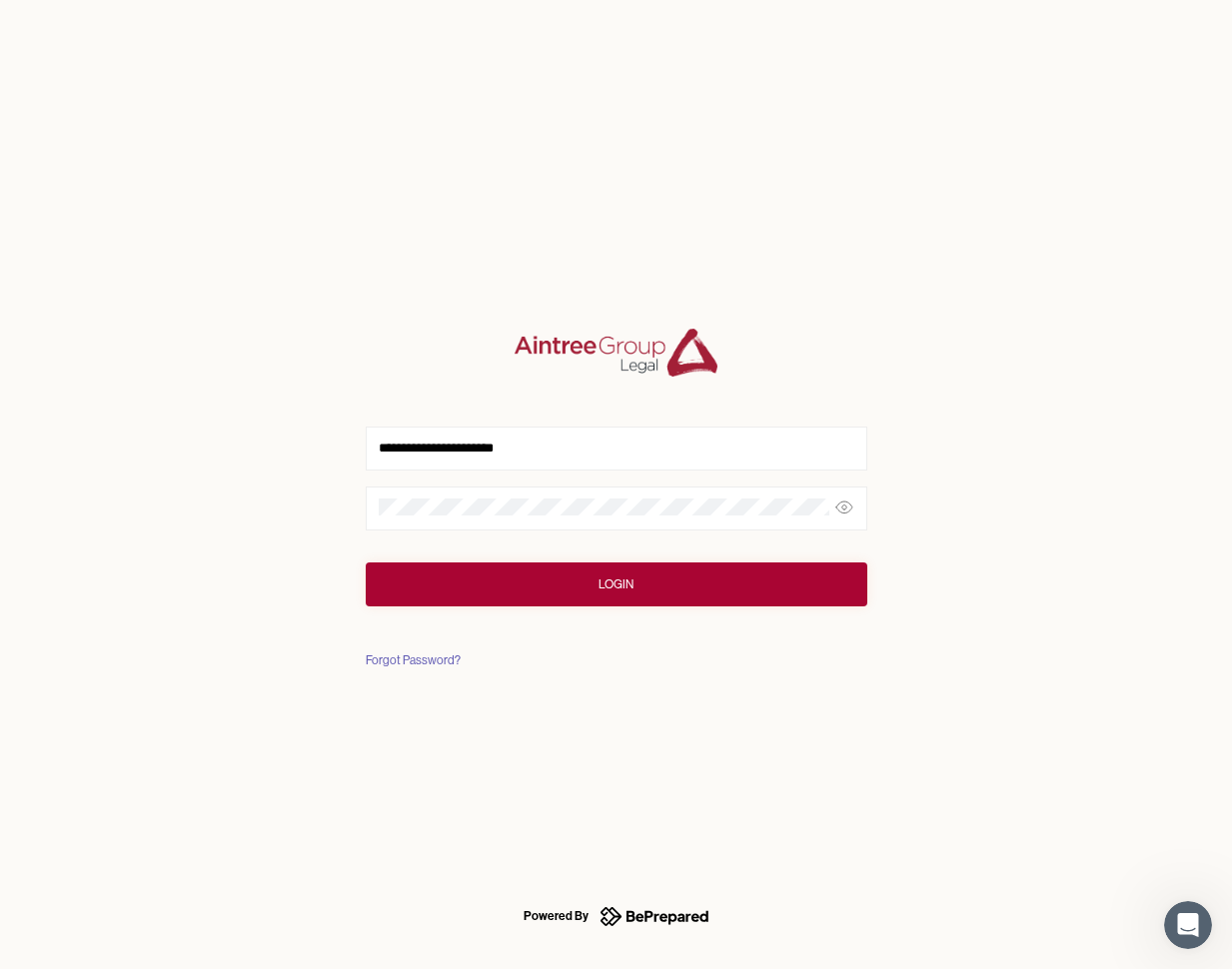click on "Login" at bounding box center [616, 584] 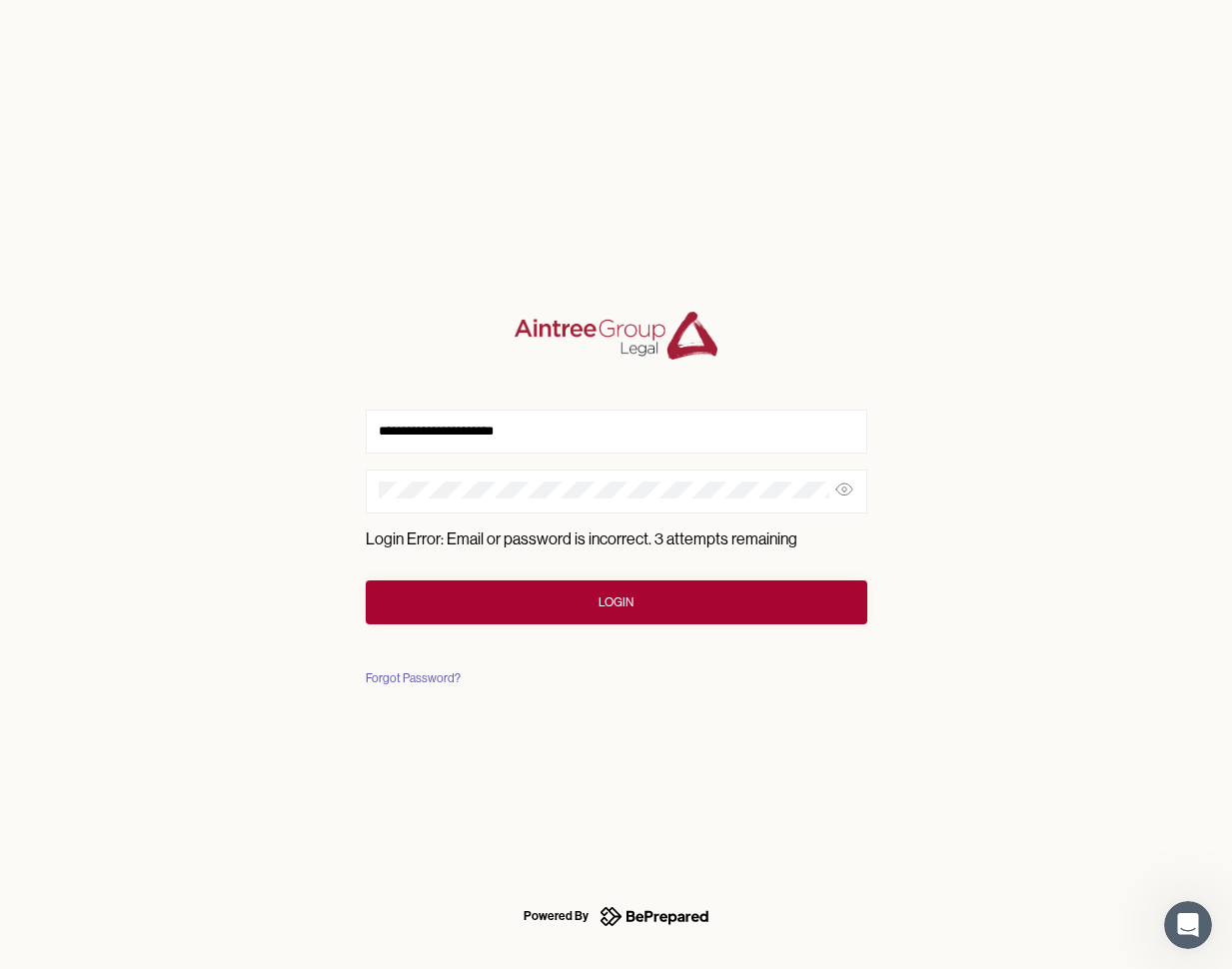 click on "Login" at bounding box center [616, 602] 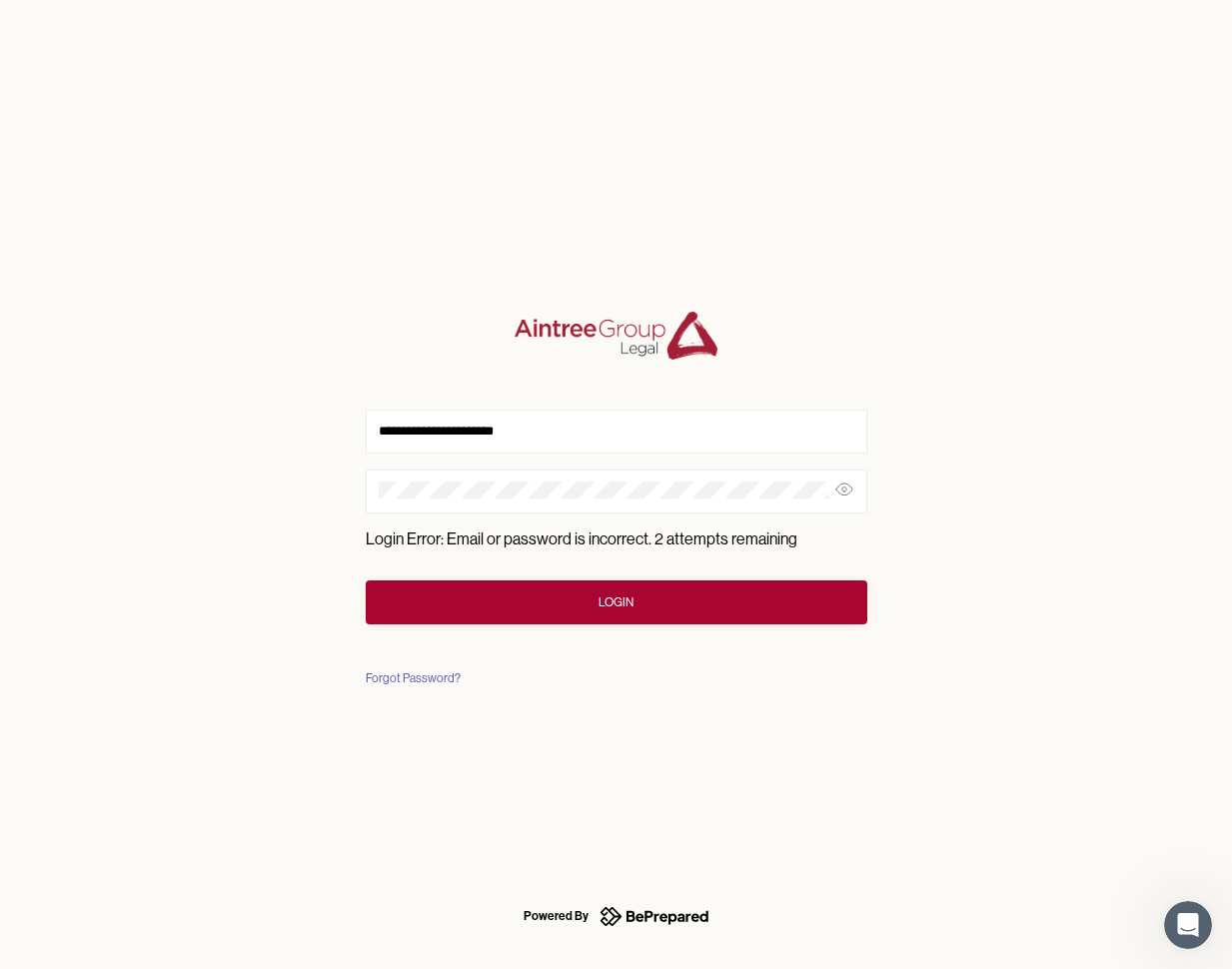 click on "Login" at bounding box center (616, 602) 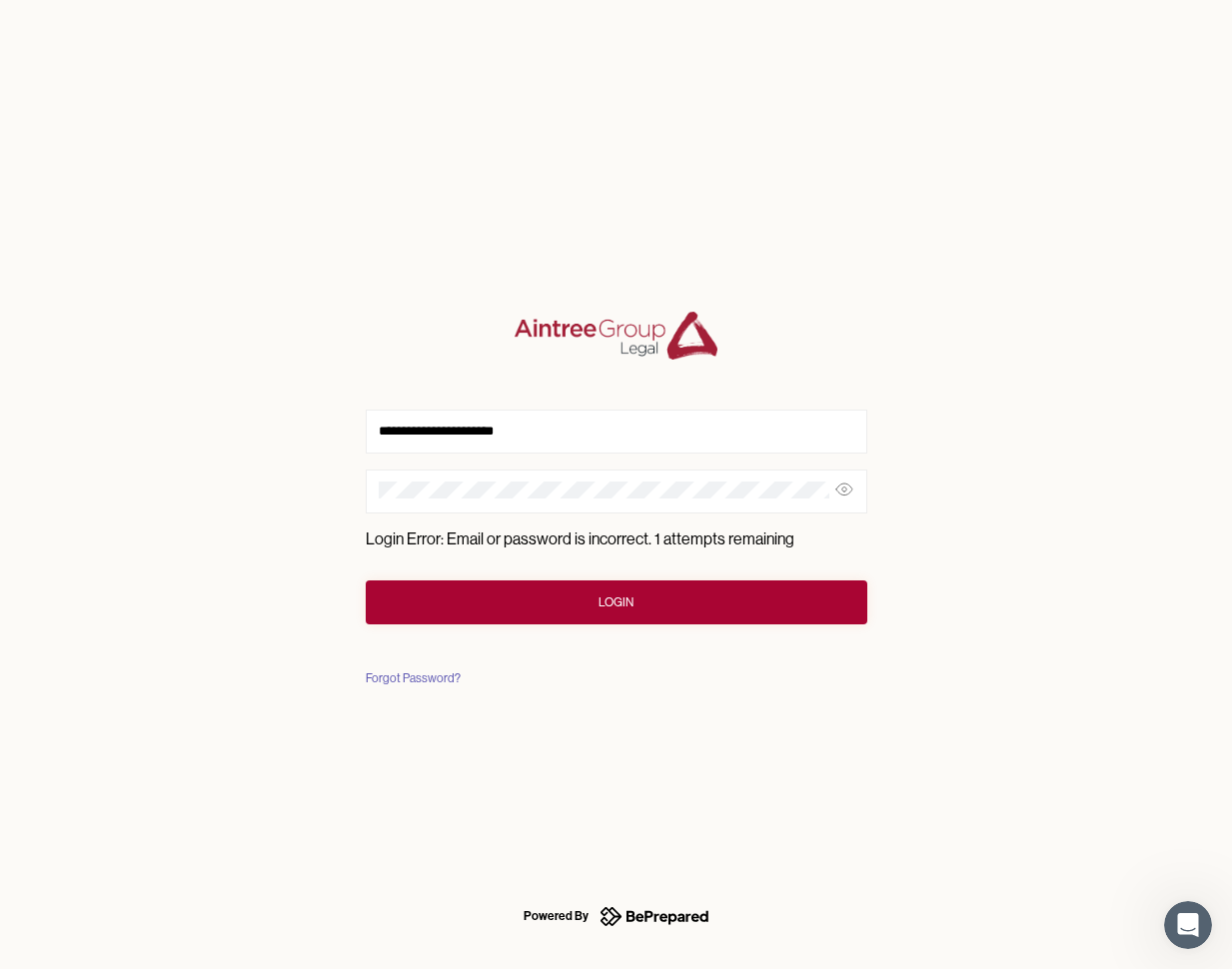 click on "Forgot Password?" at bounding box center (413, 678) 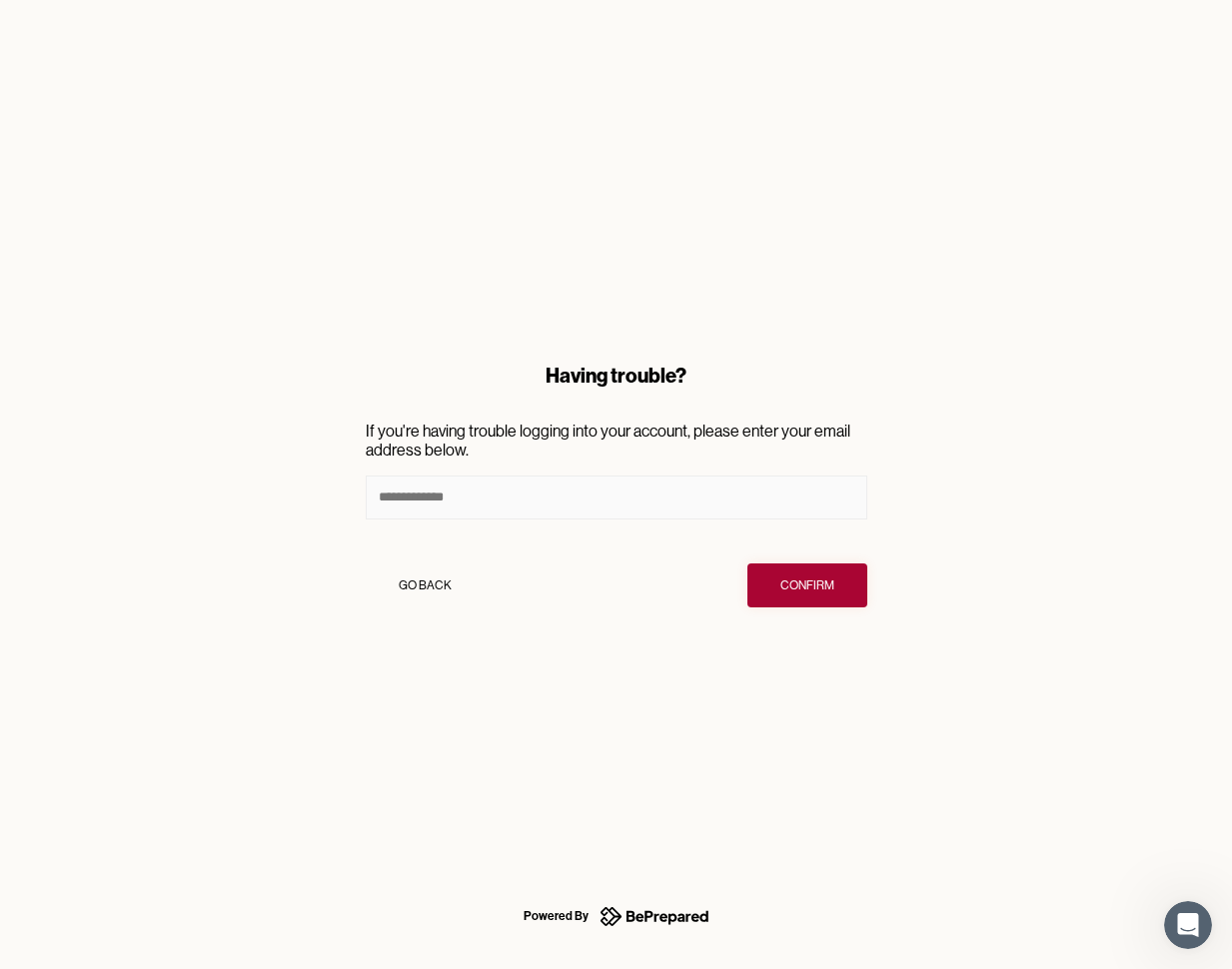click at bounding box center (616, 497) 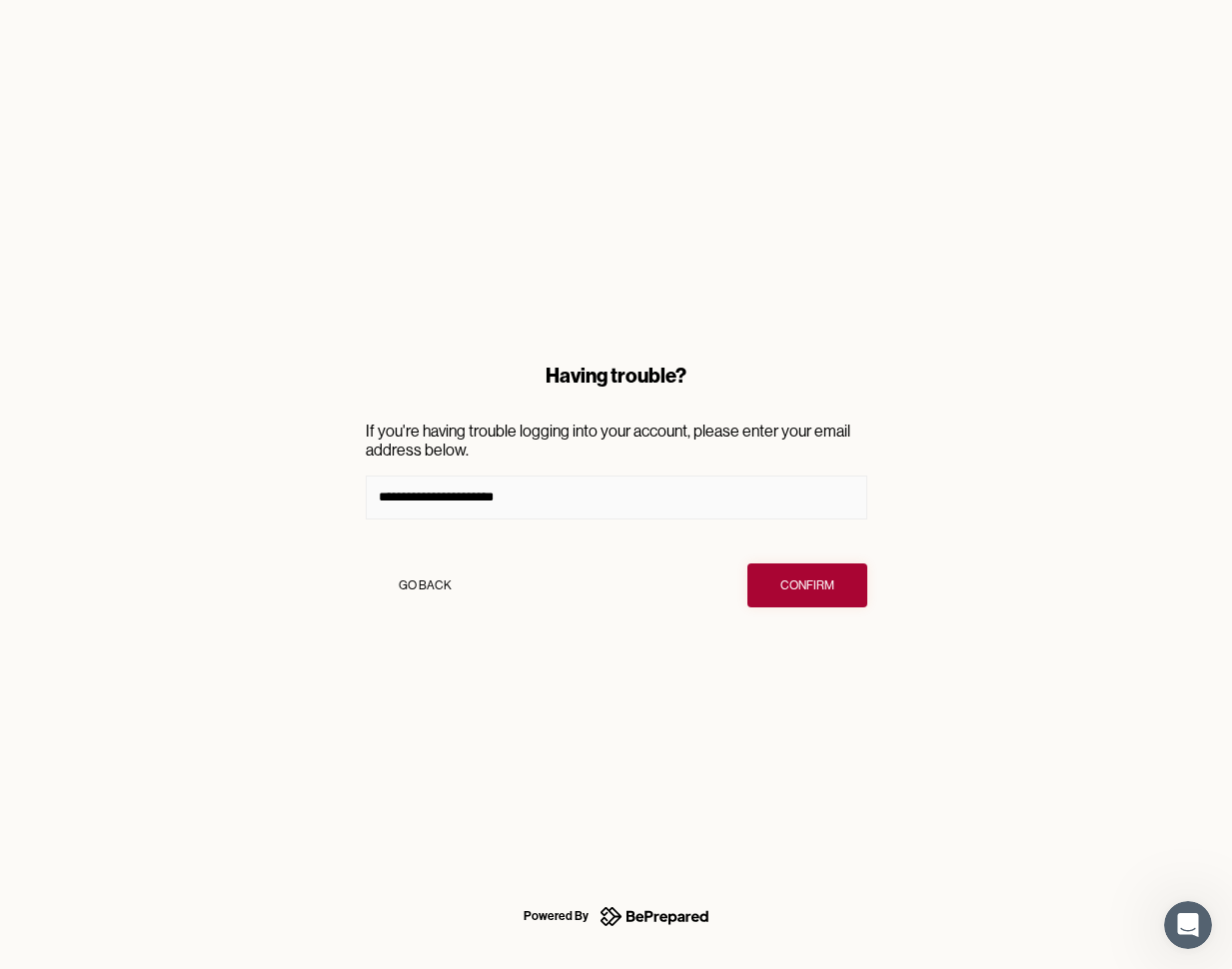 type on "**********" 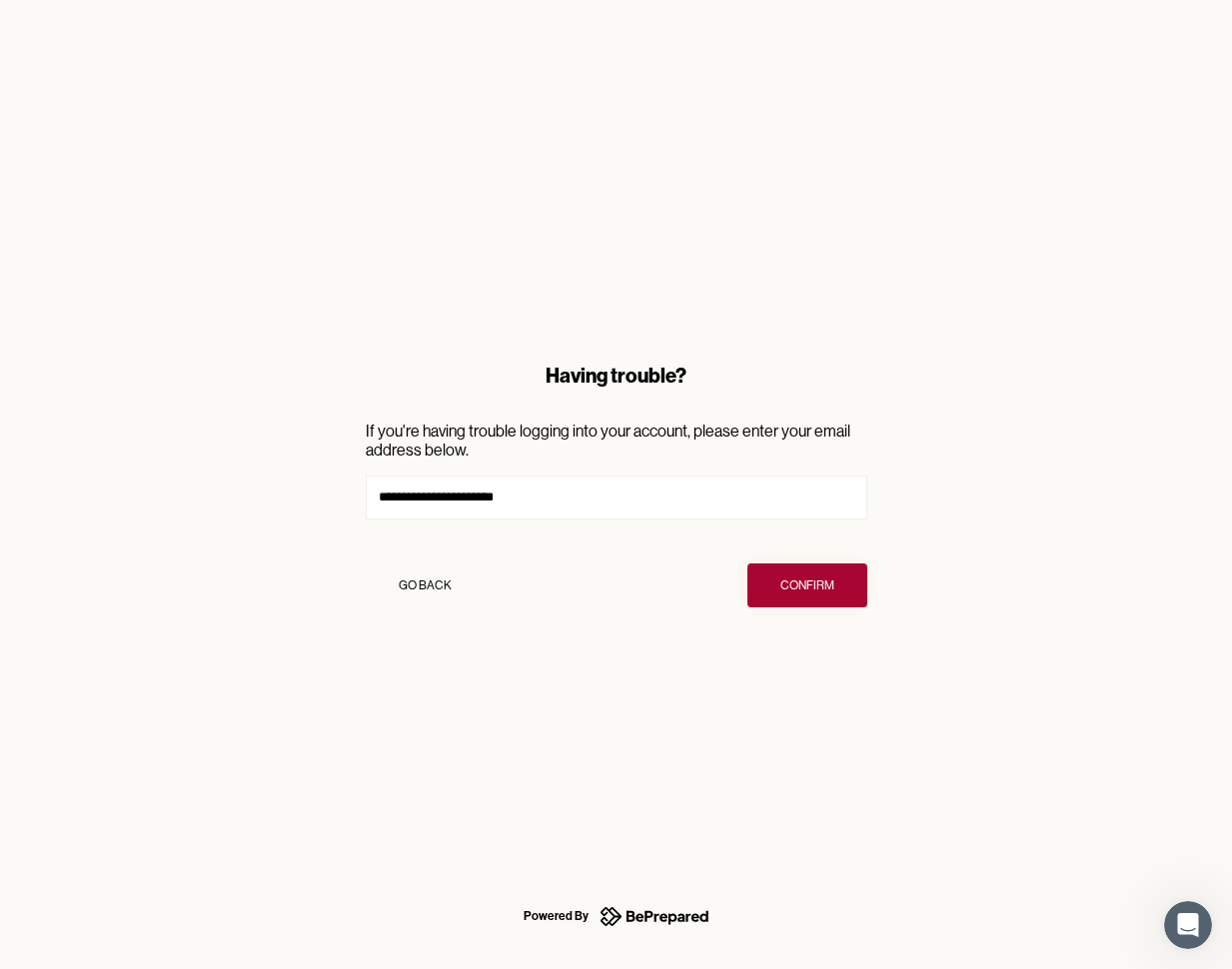 click on "Confirm" at bounding box center (807, 585) 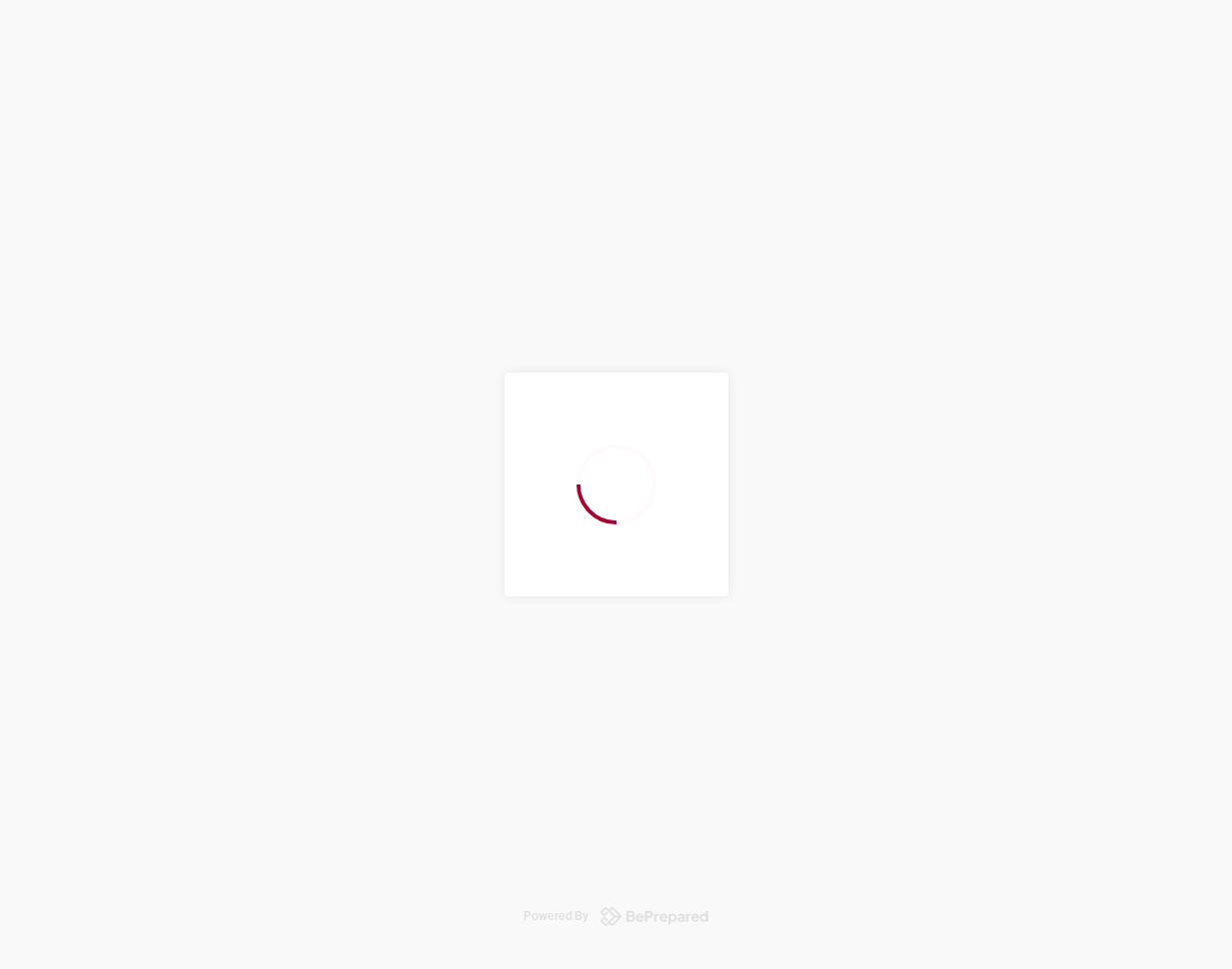 scroll, scrollTop: 0, scrollLeft: 0, axis: both 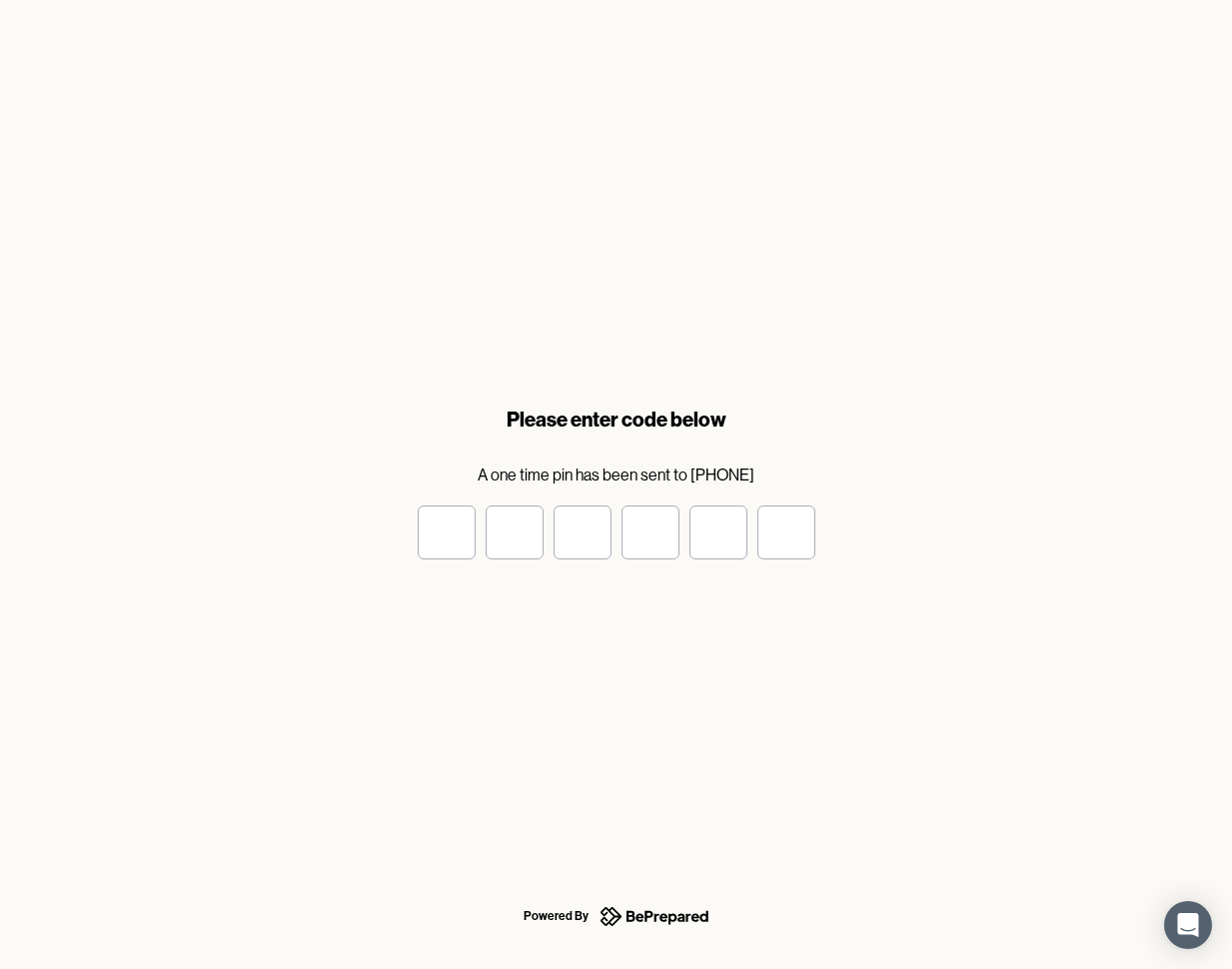 type on "*" 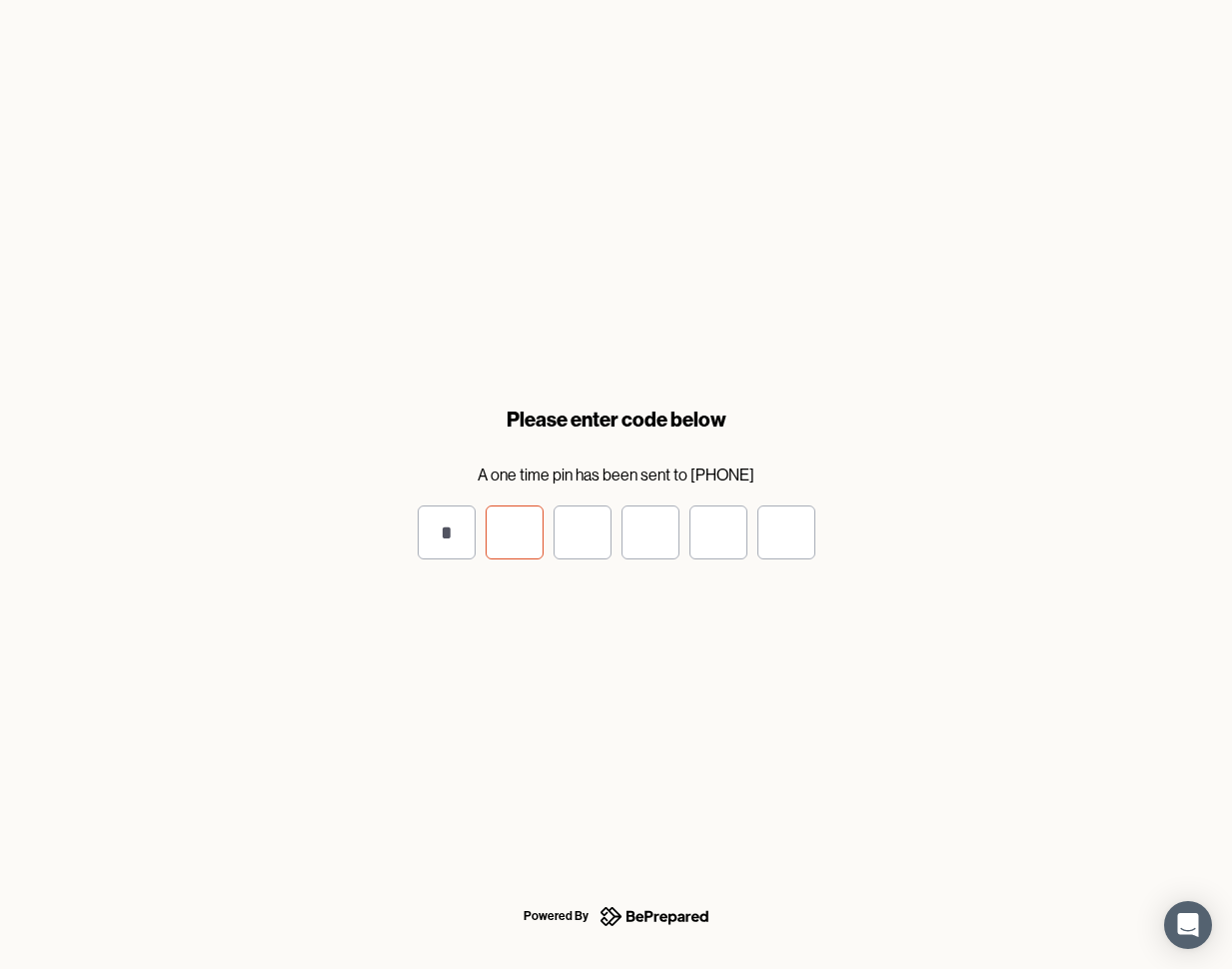 type on "*" 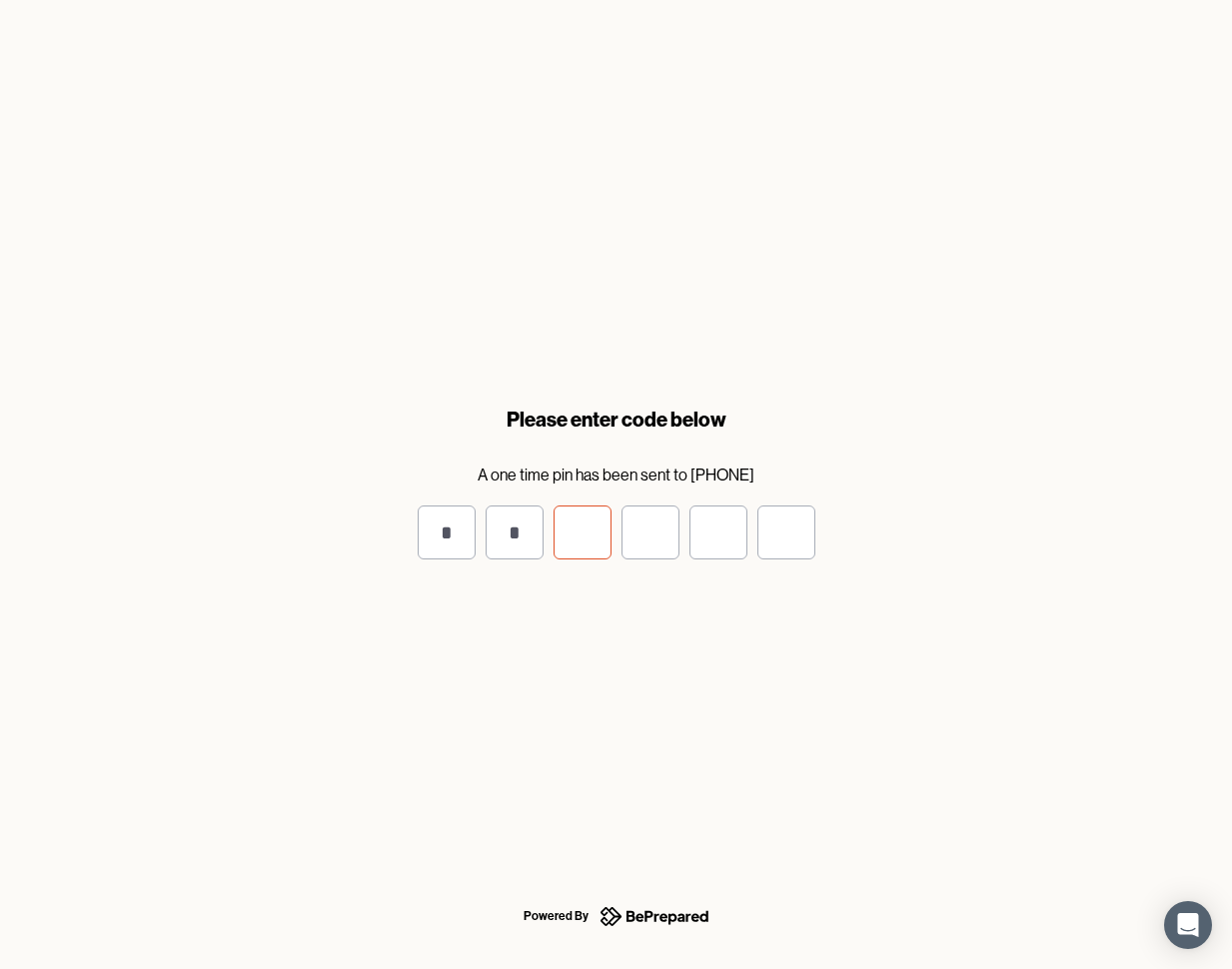 type on "*" 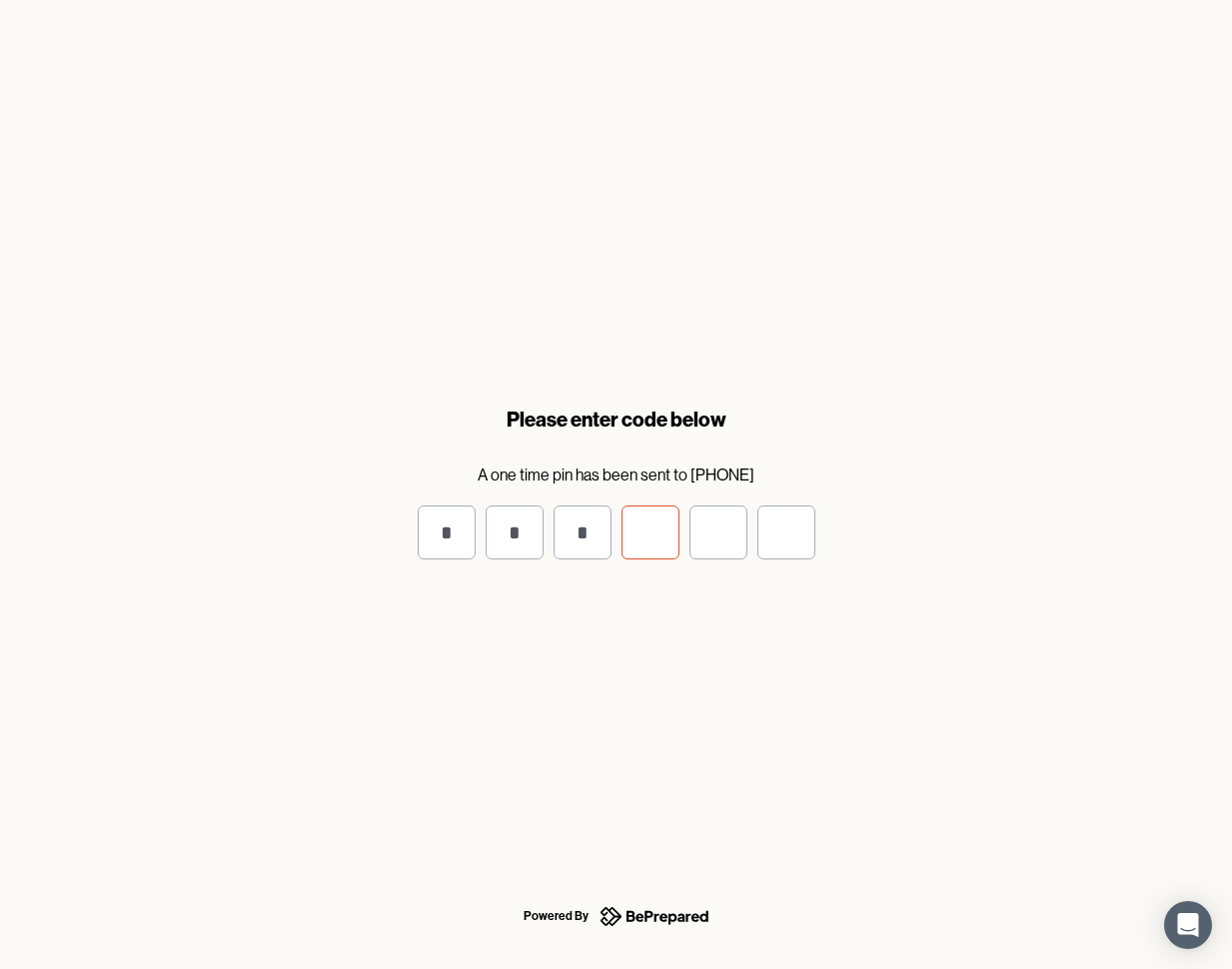 type on "*" 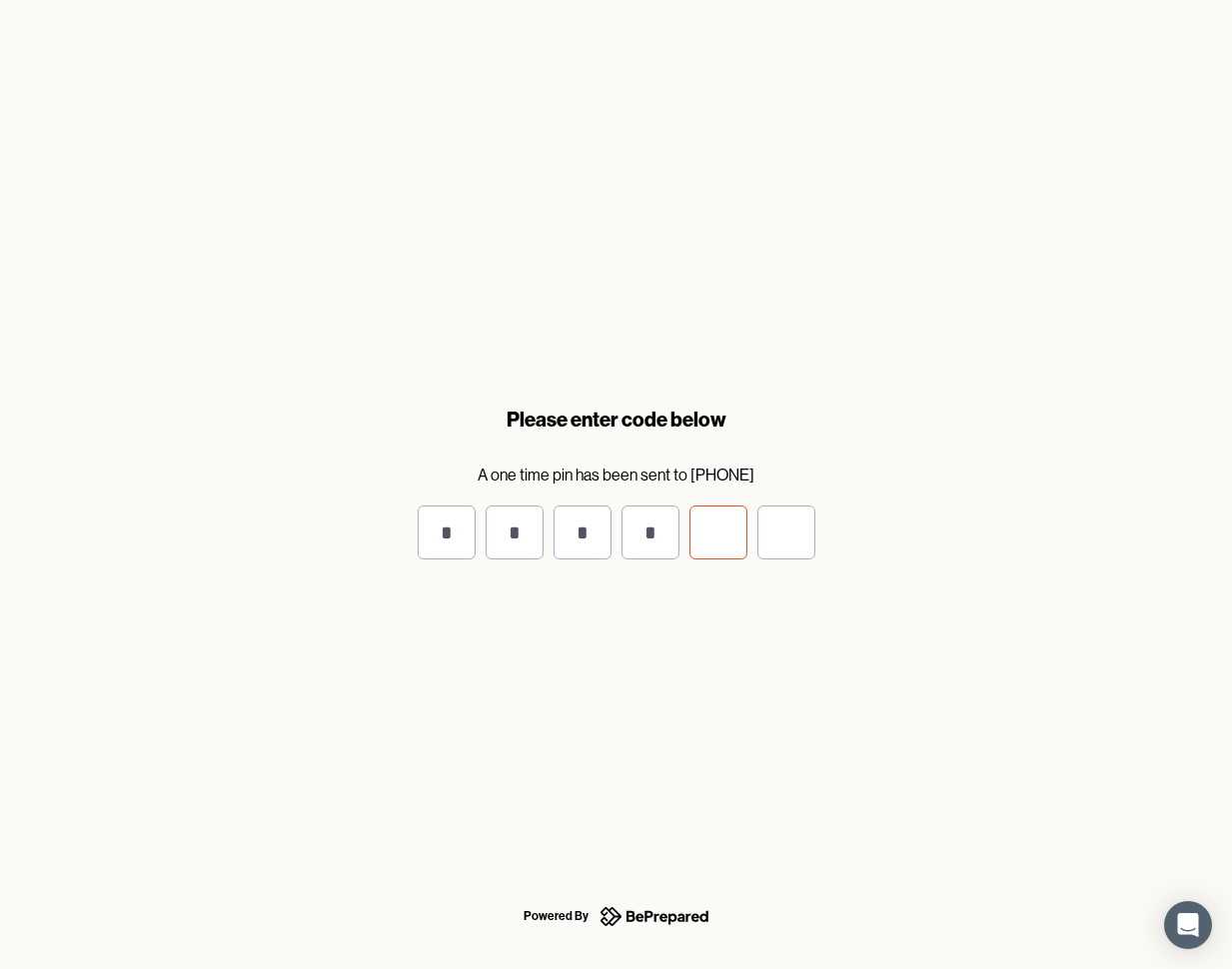 type on "*" 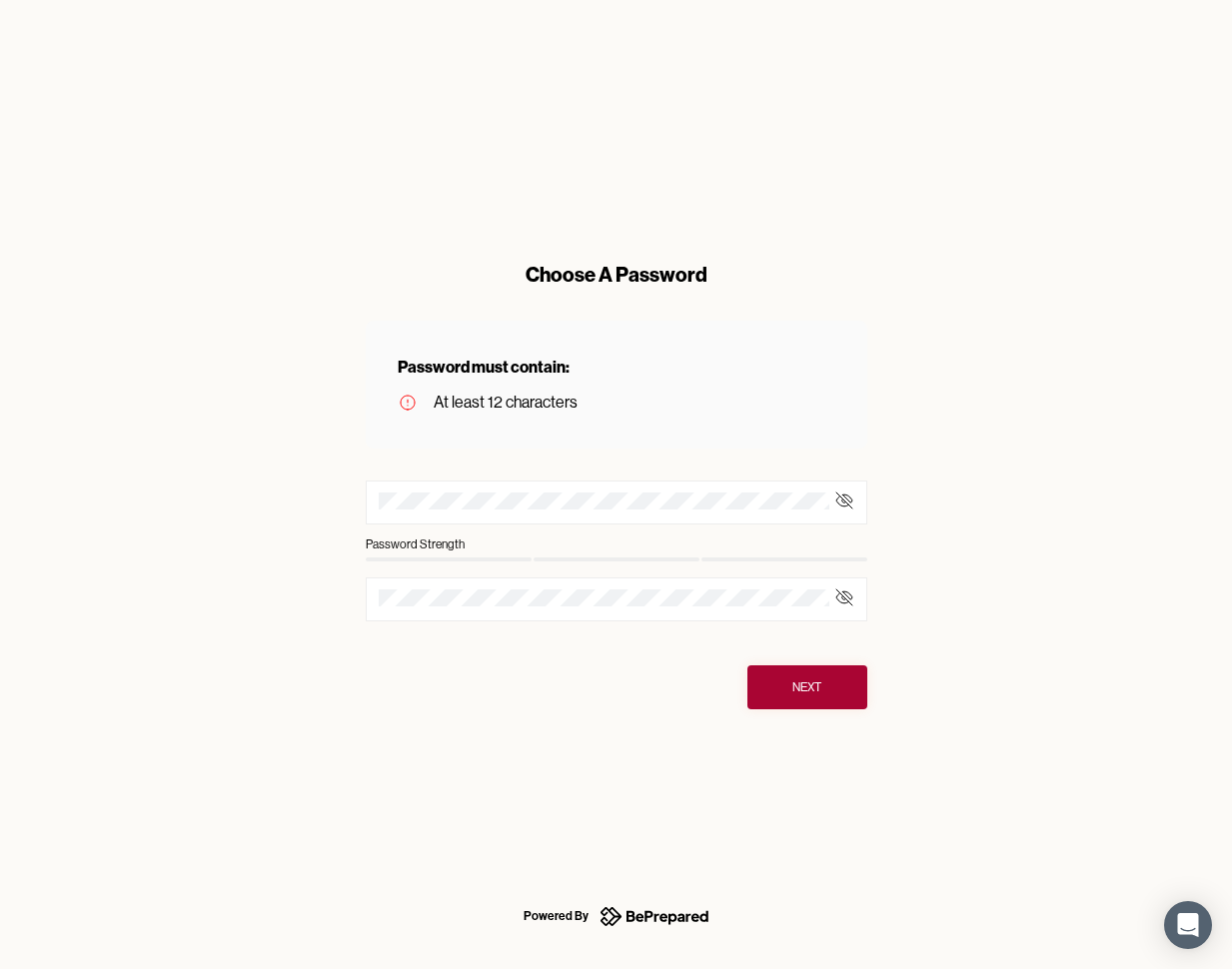 click 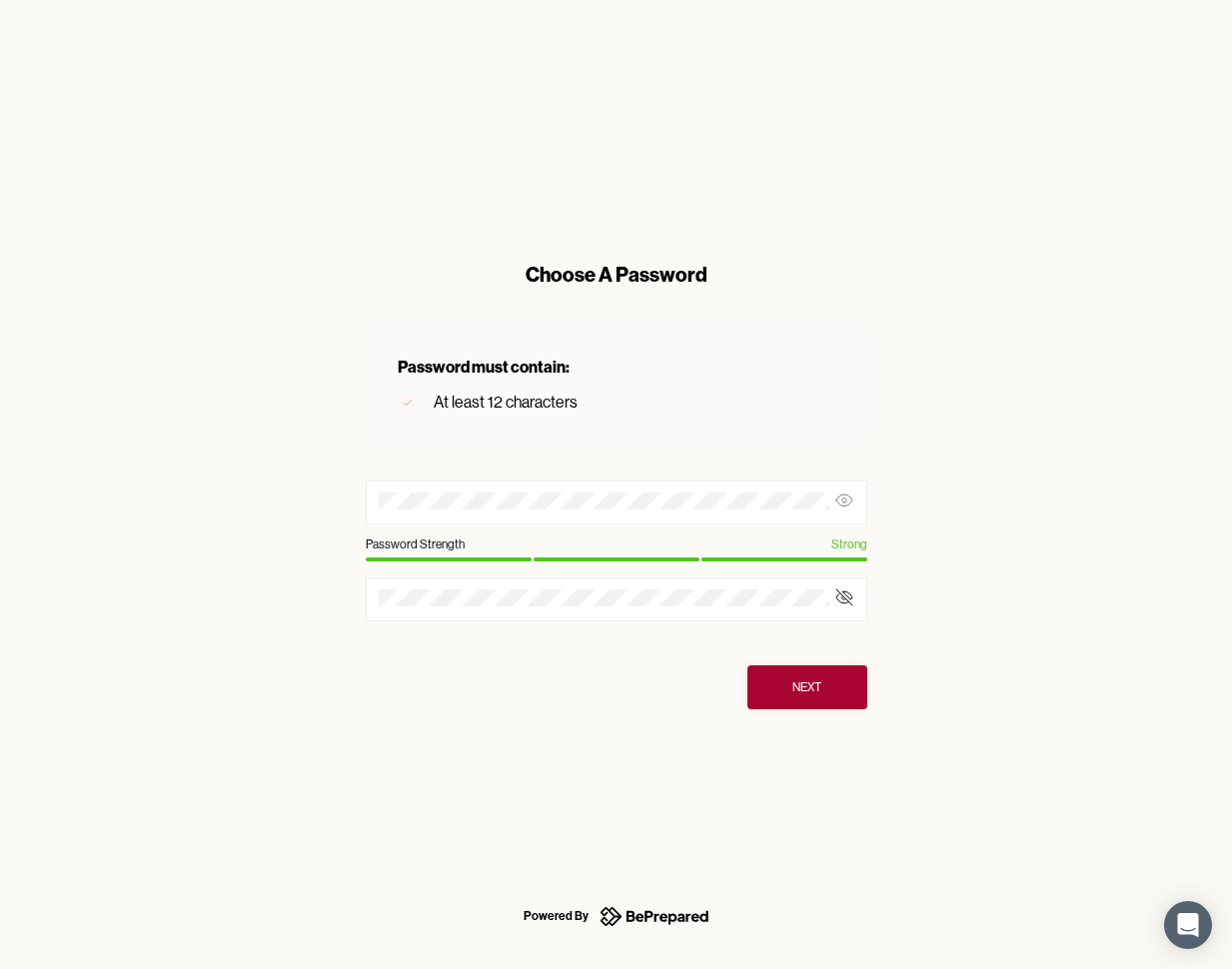click on "Choose A Password Password must contain:   At least 12 characters Password Strength Strong Next" at bounding box center [616, 484] 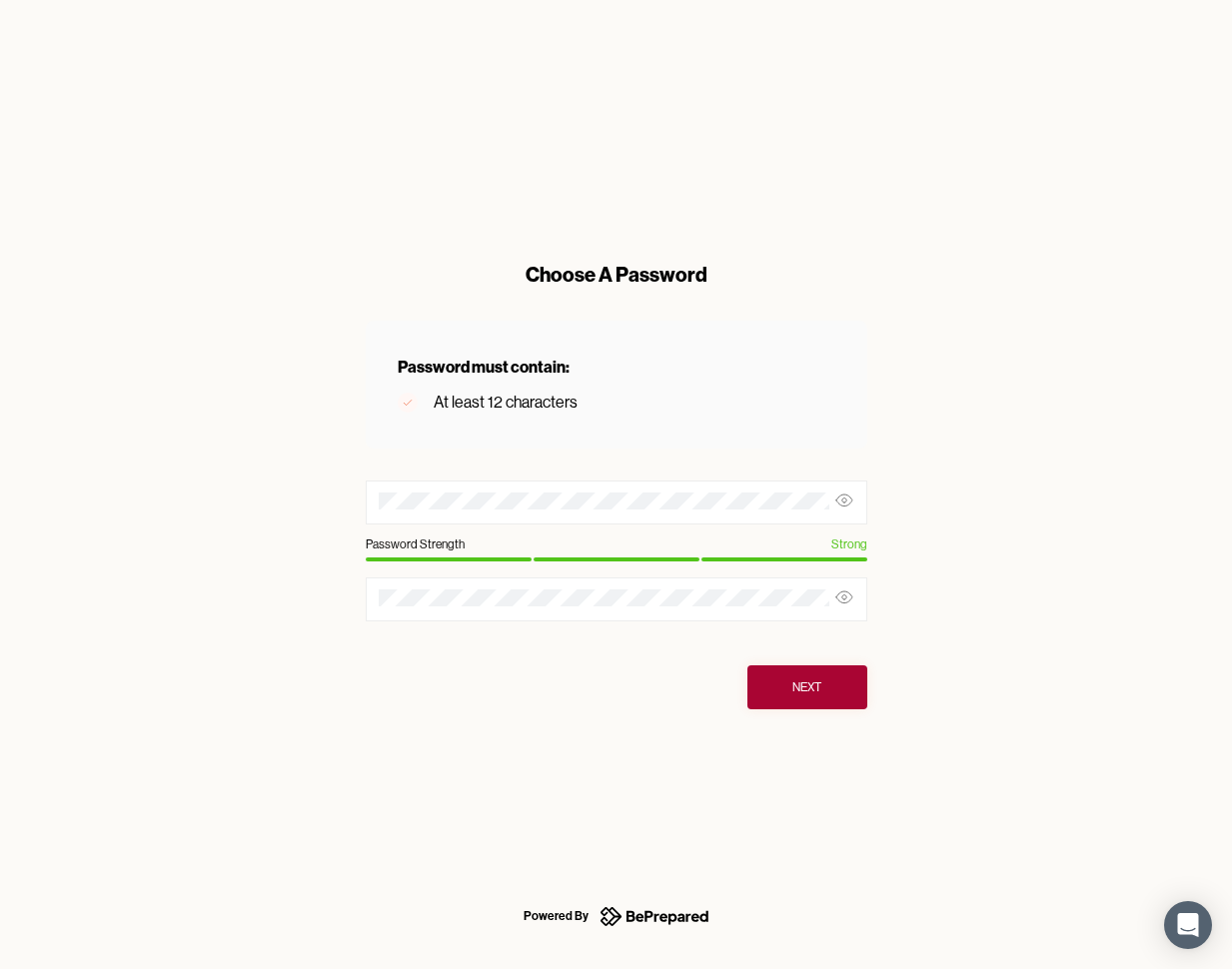 click on "Next" at bounding box center [806, 687] 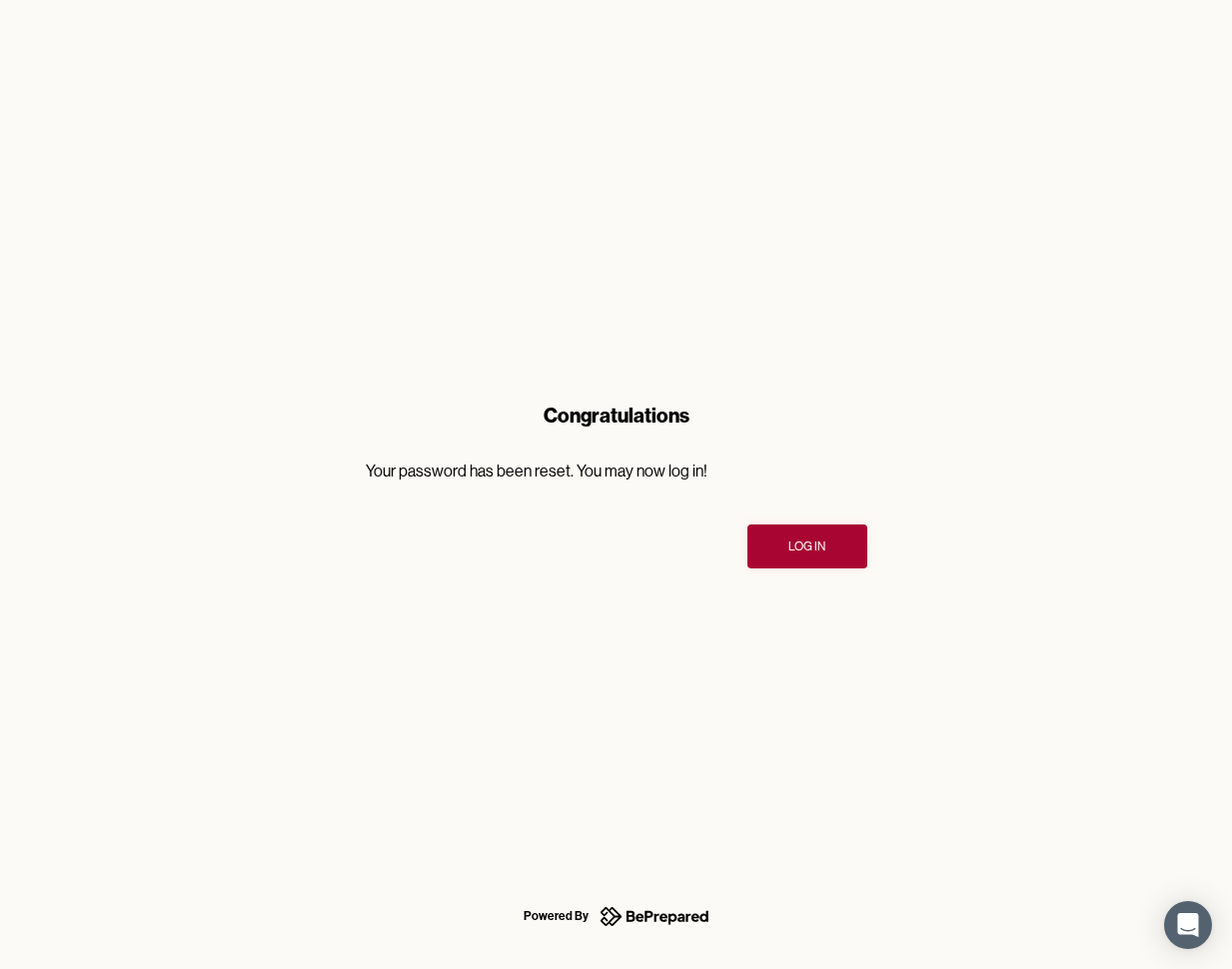 click on "Log In" at bounding box center (806, 546) 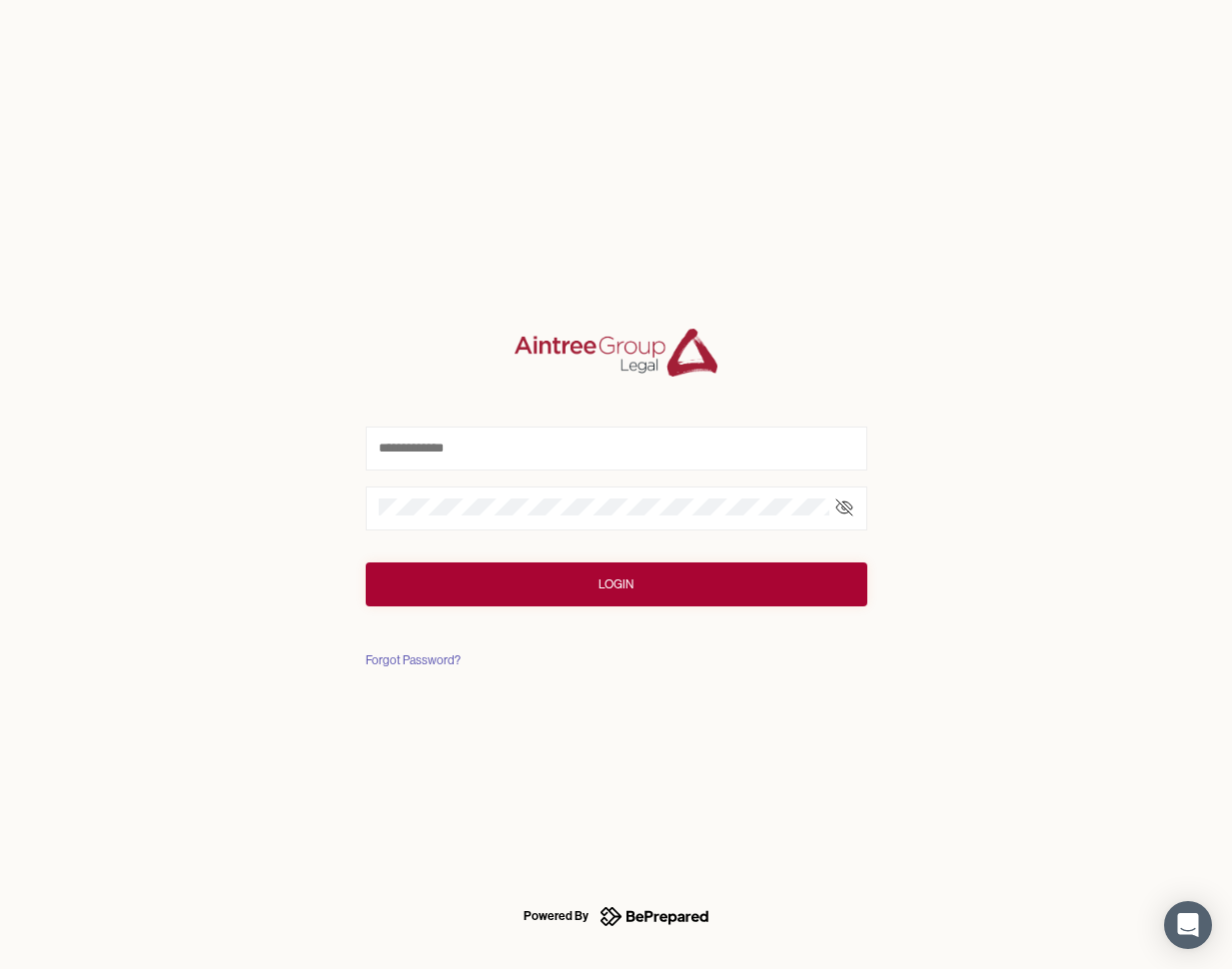 drag, startPoint x: 554, startPoint y: 418, endPoint x: 523, endPoint y: 433, distance: 34.43835 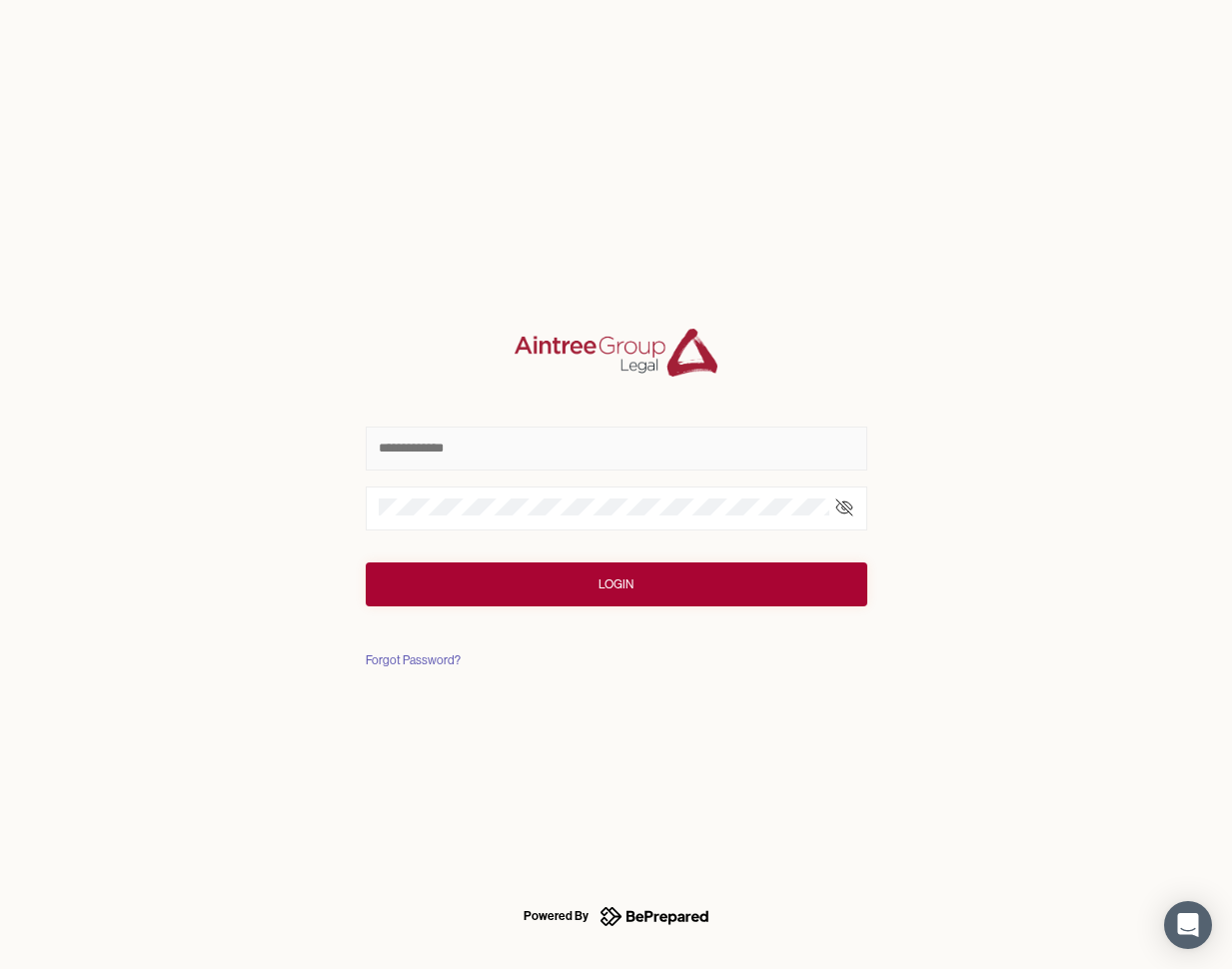click at bounding box center [616, 449] 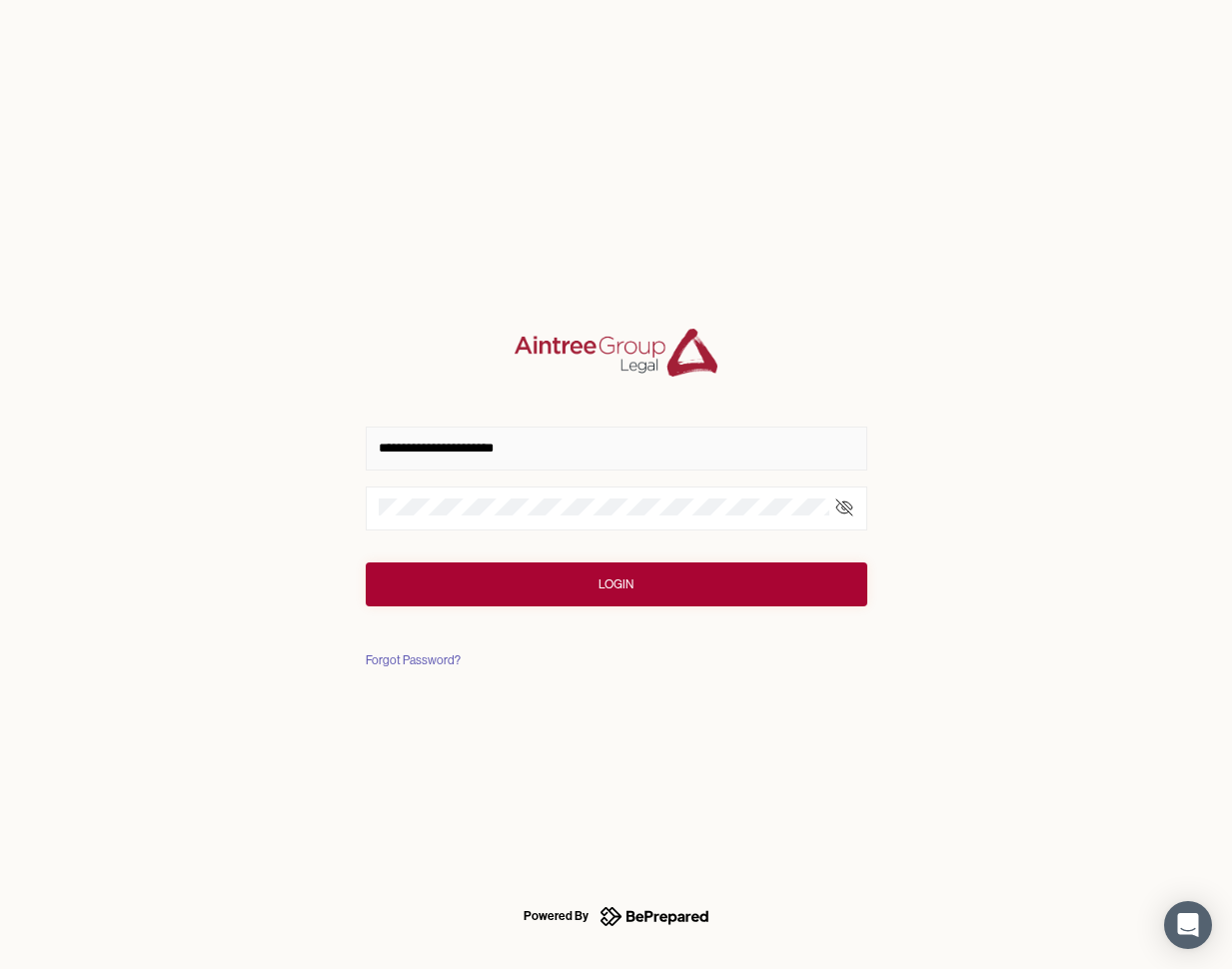 type on "**********" 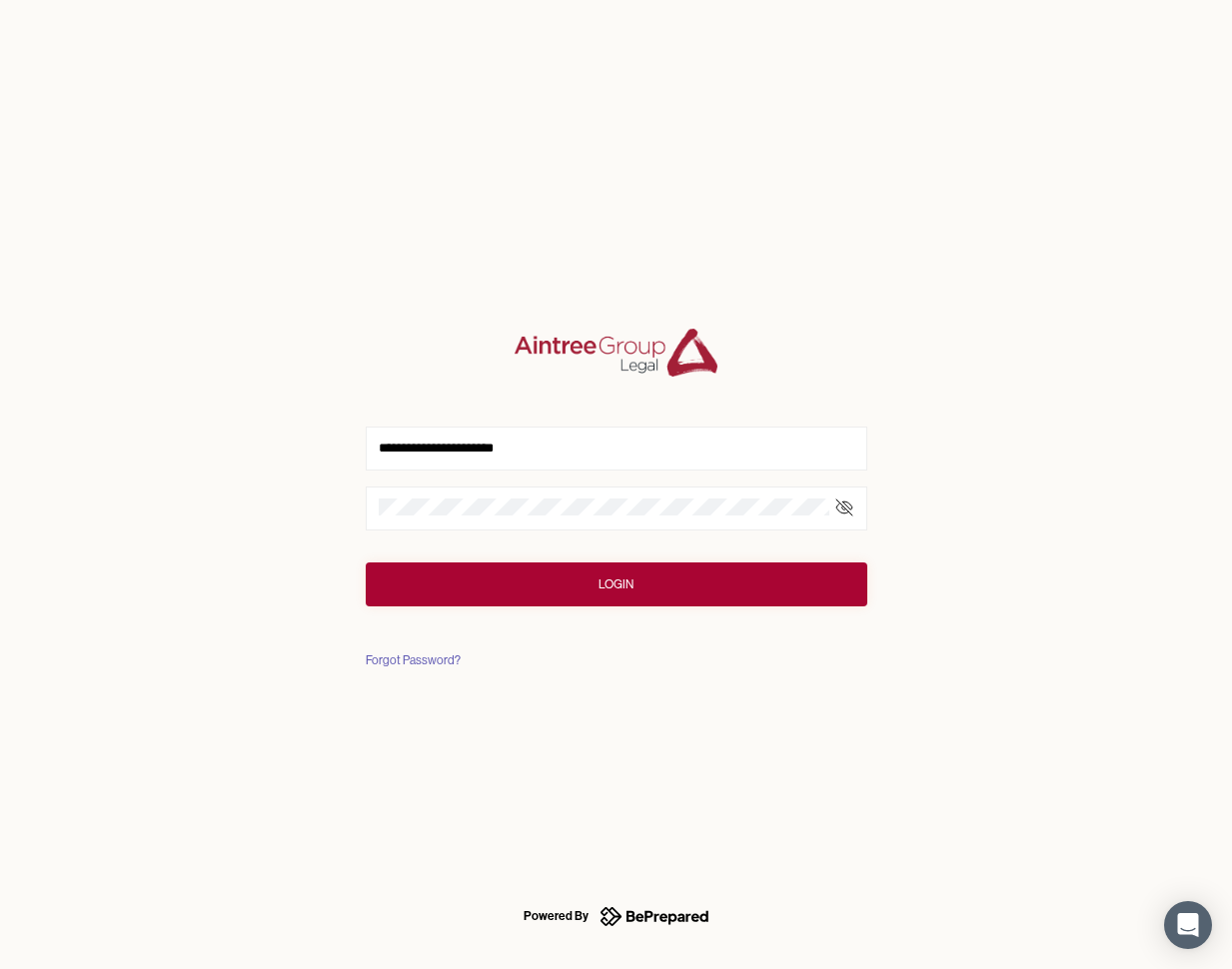 click on "Login" at bounding box center (616, 584) 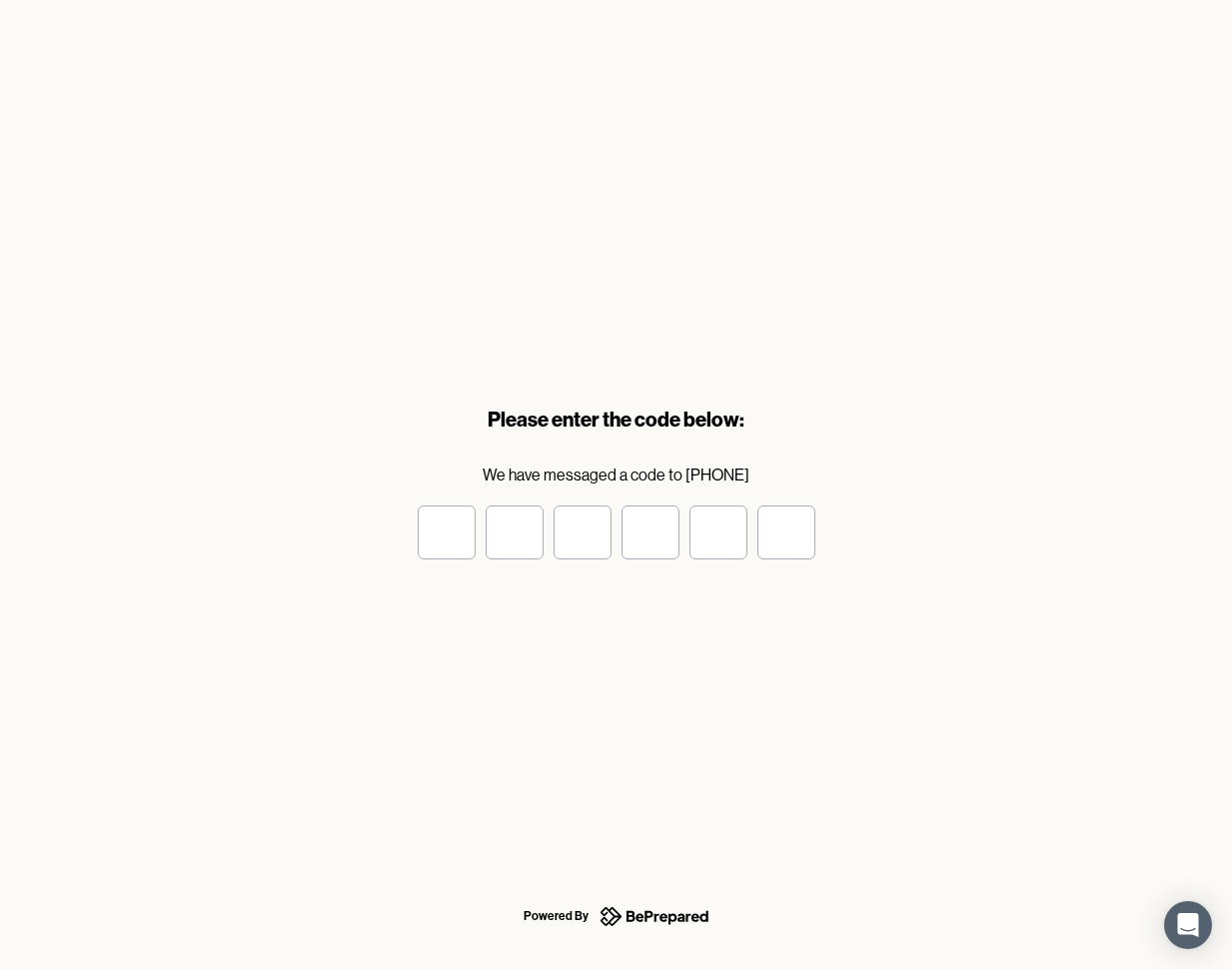 type on "*" 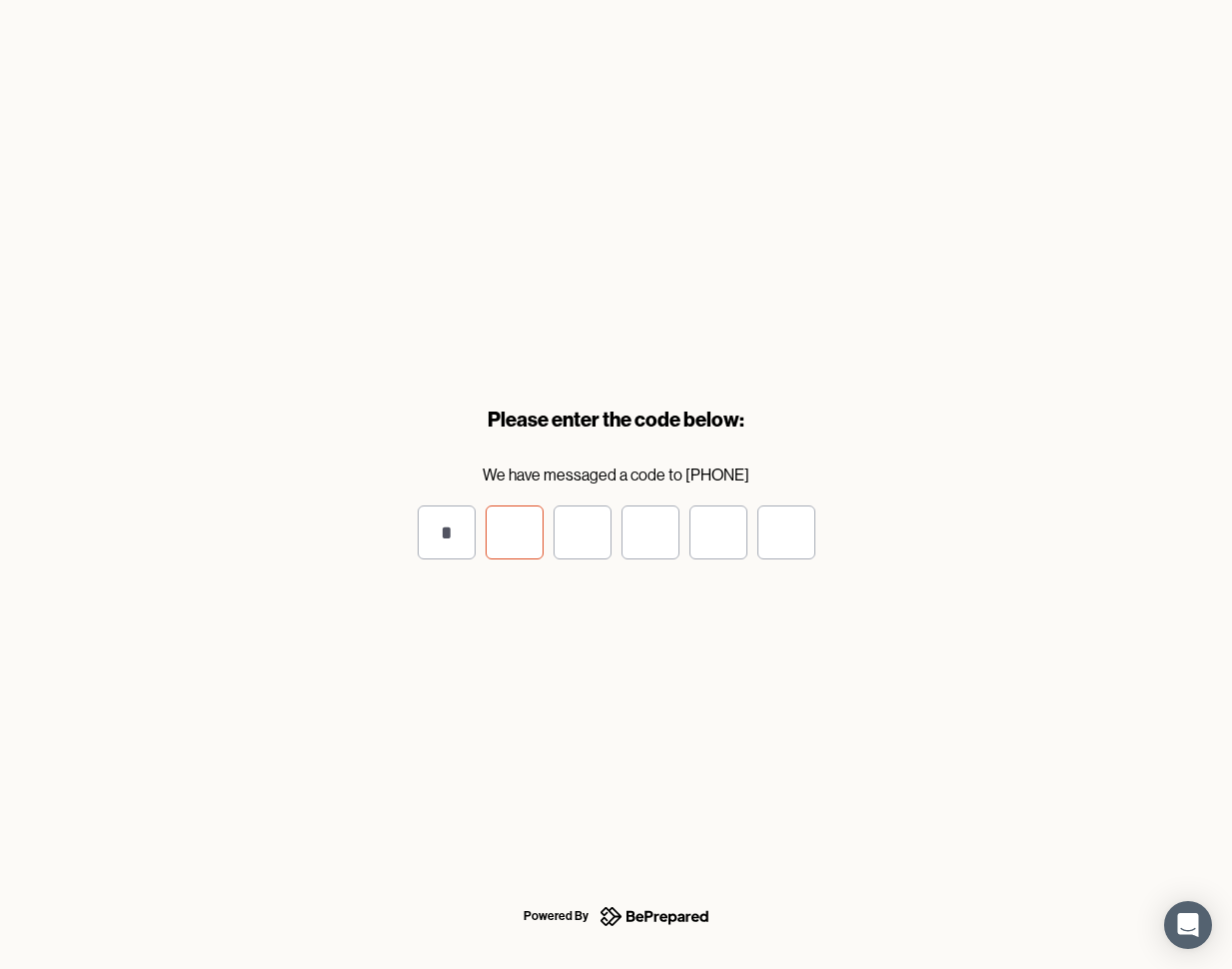 type on "*" 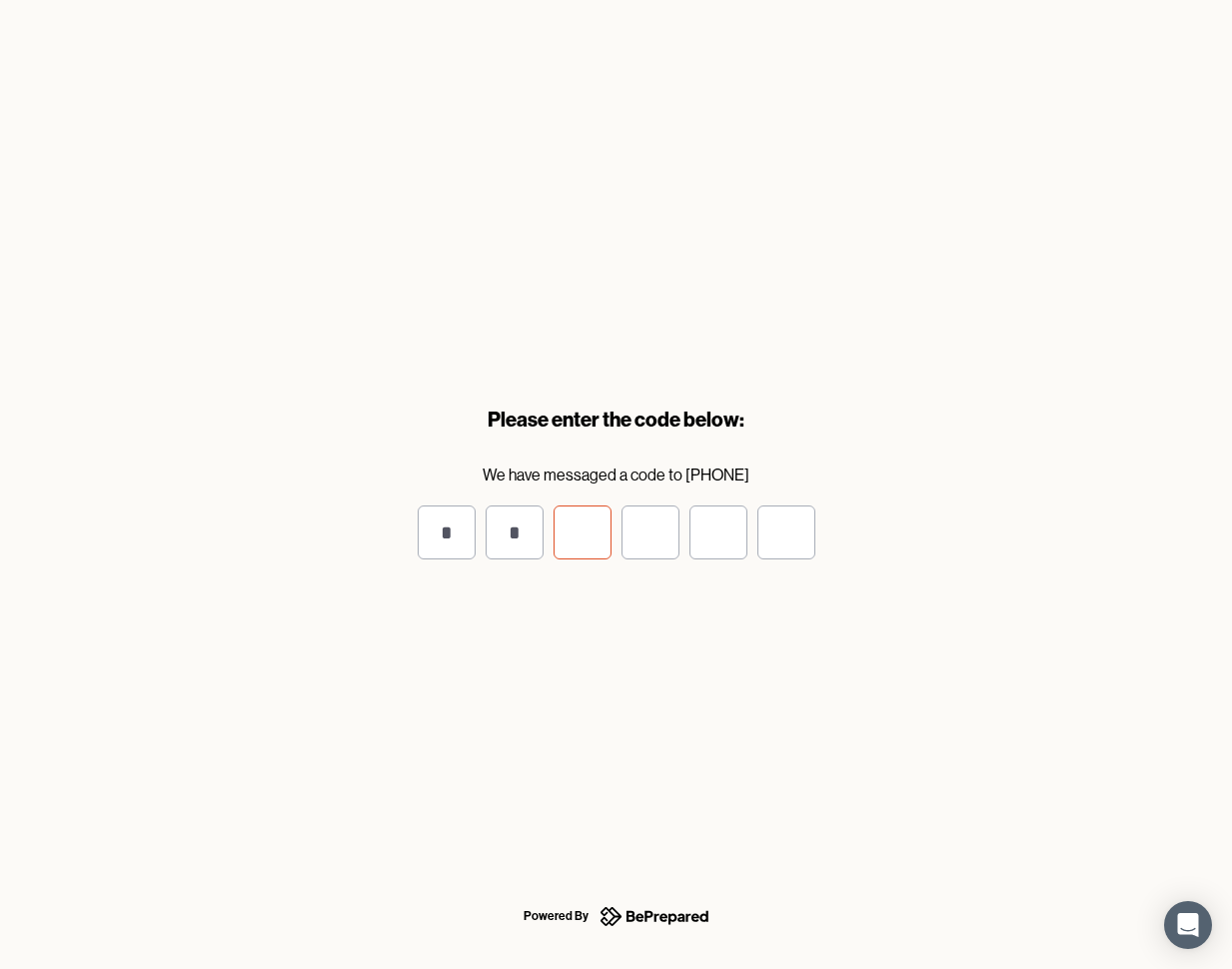 type on "*" 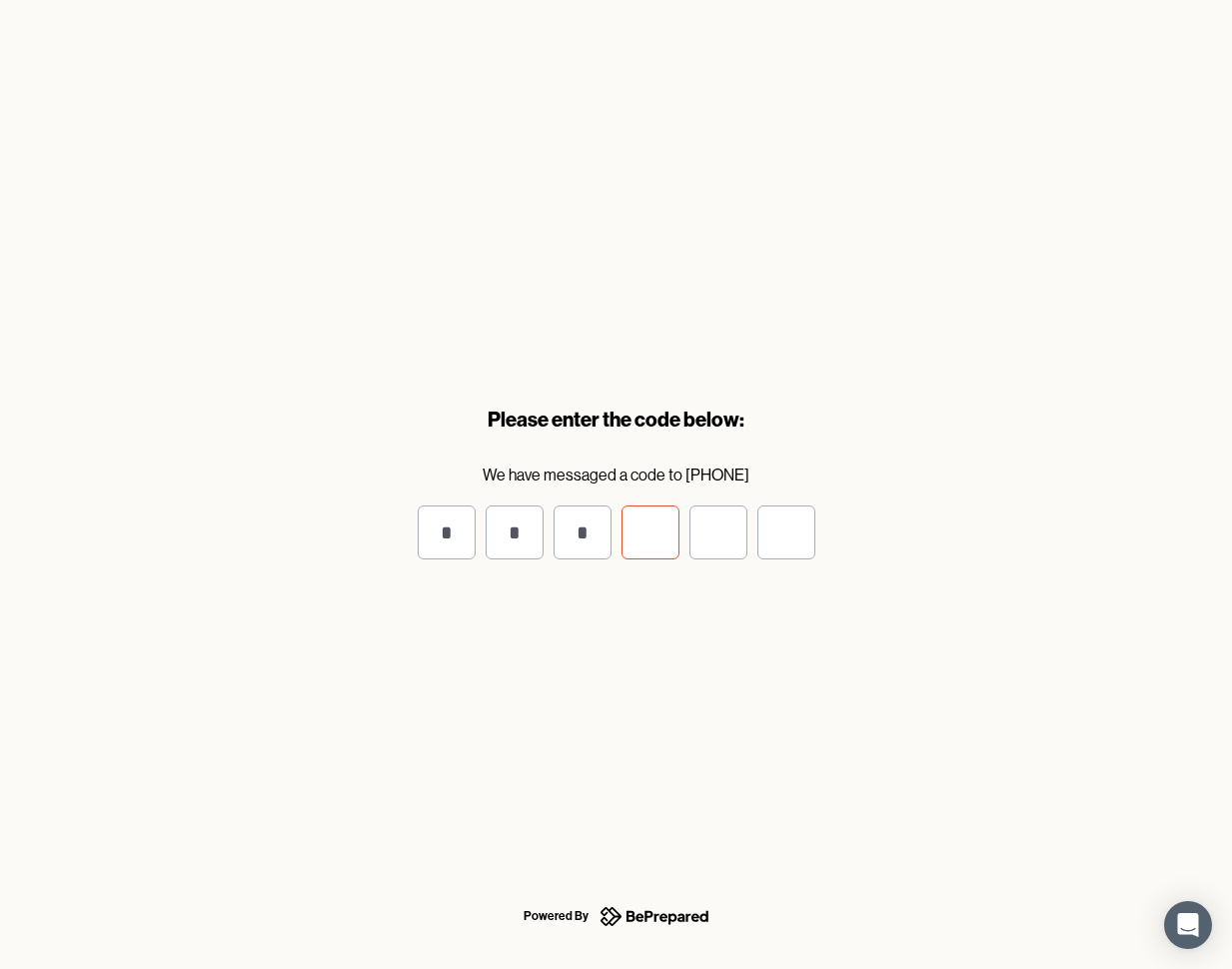 type on "*" 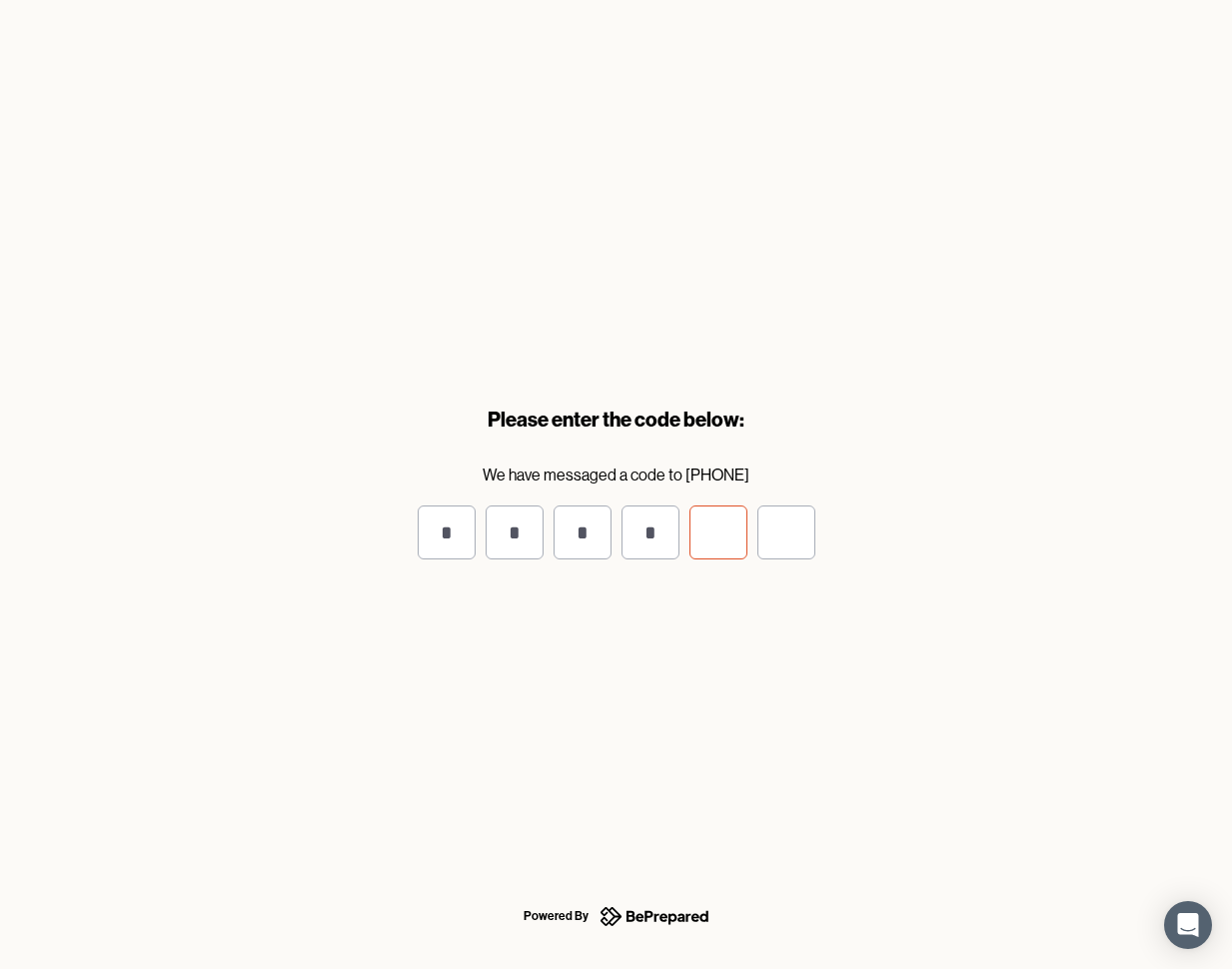 type on "*" 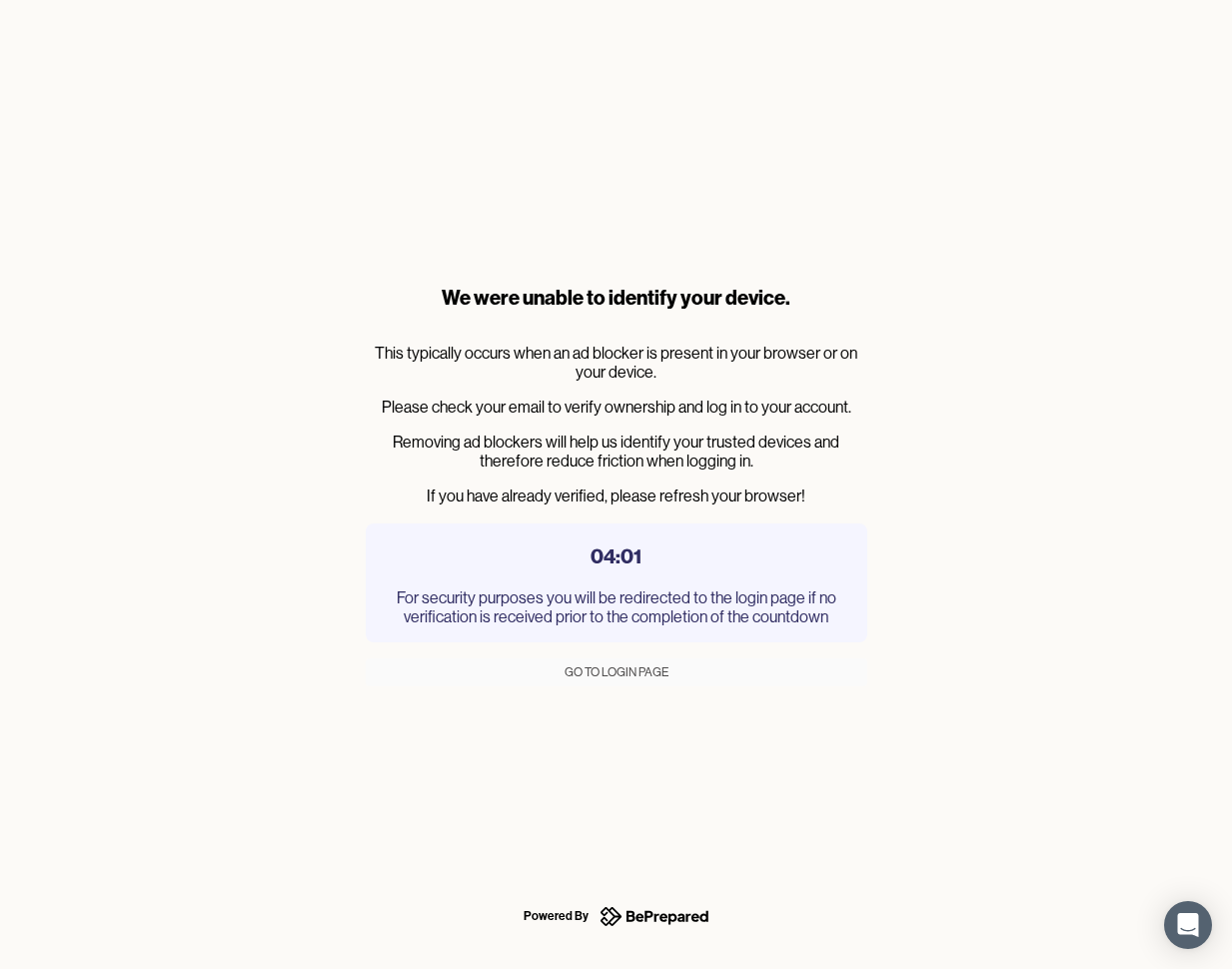click on "We were unable to identify your device. This typically occurs when an ad blocker is present in your browser or on your device. Please check your email to verify ownership and log in to your account. Removing ad blockers will help us identify your trusted devices and therefore reduce friction when logging in. If you have already verified, please refresh your browser! 04:01 For security purposes you will be redirected to the login page if no verification is received prior to the completion of the countdown Go to Login Page" at bounding box center (616, 484) 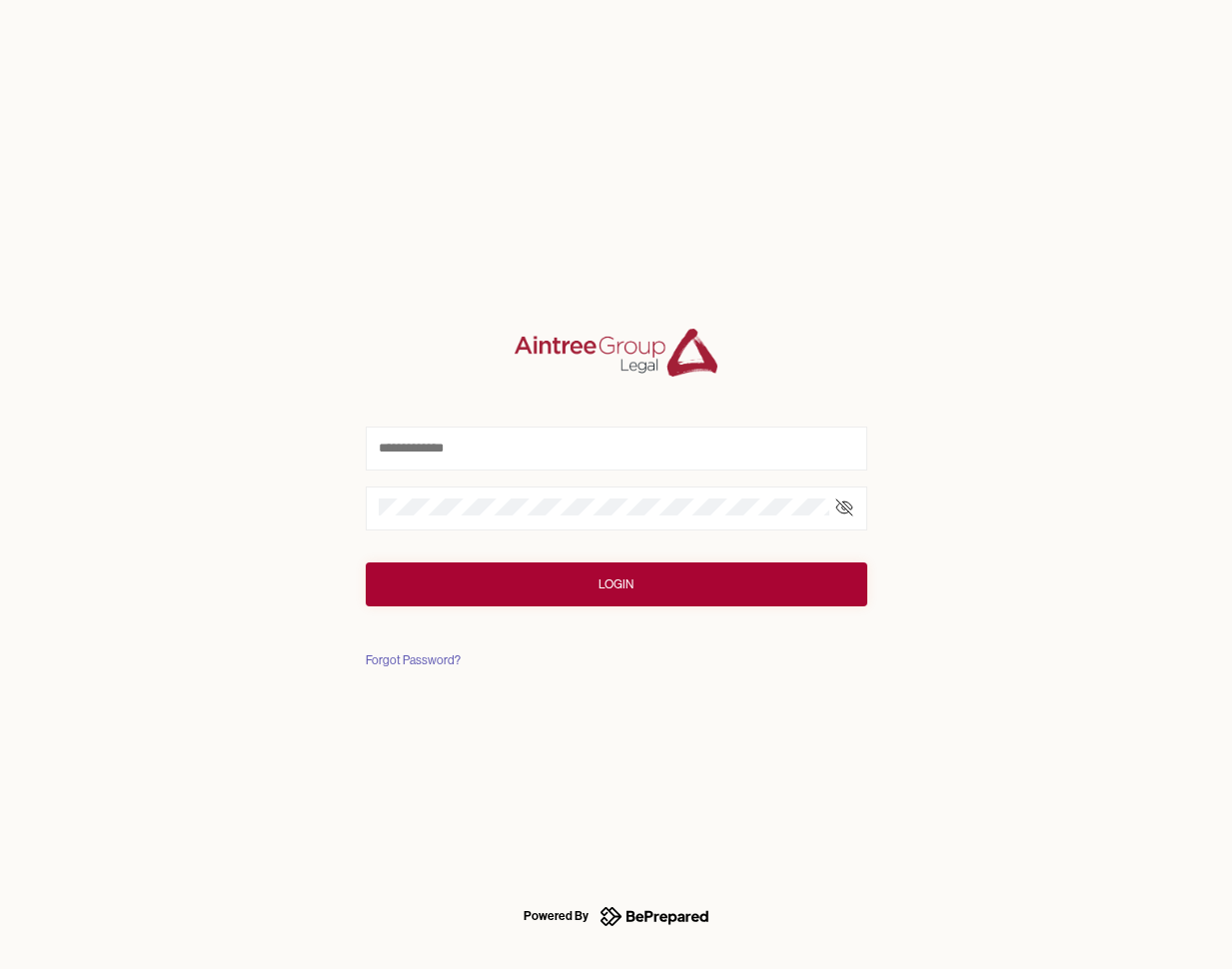 scroll, scrollTop: 0, scrollLeft: 0, axis: both 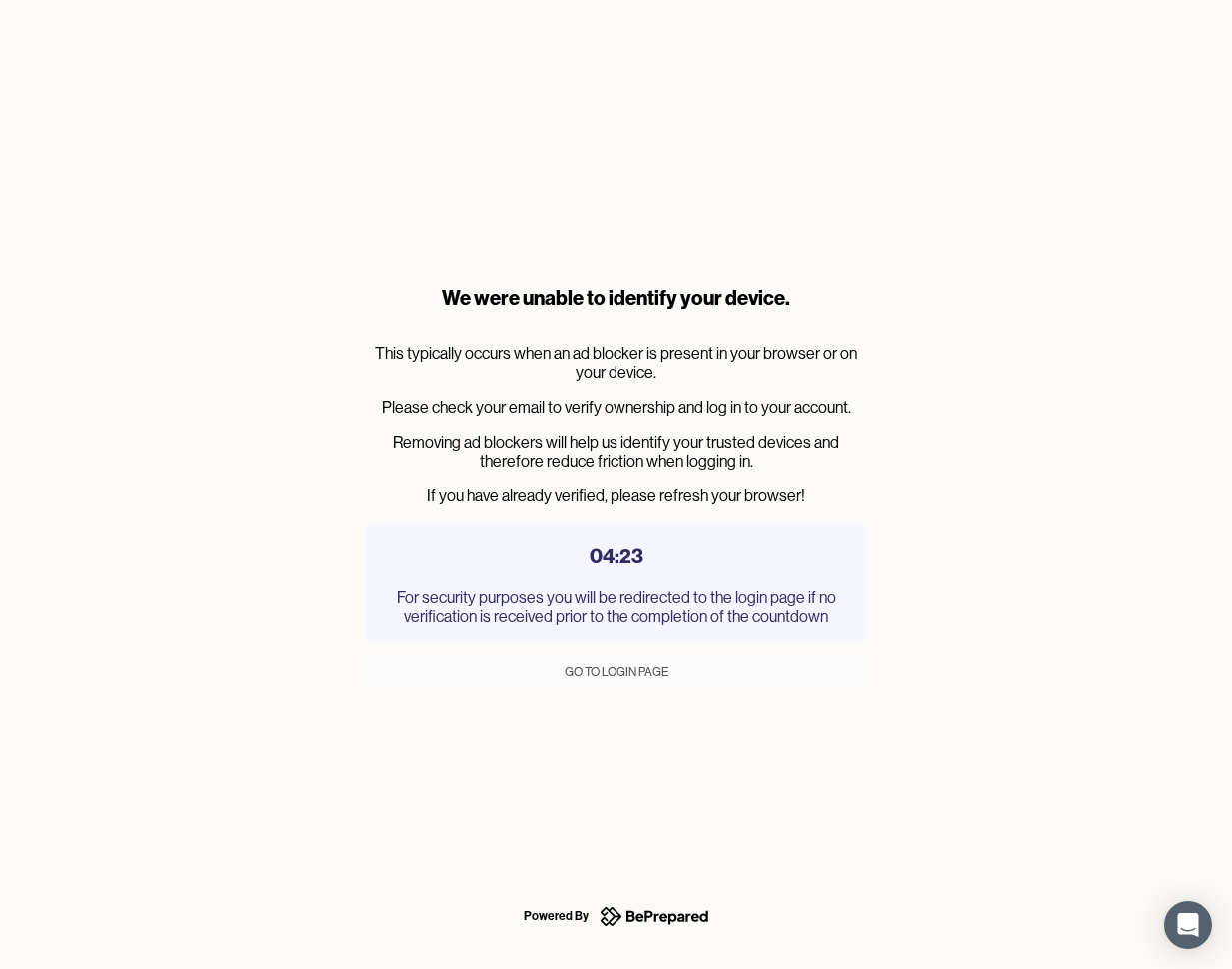 click on "Go to Login Page" at bounding box center (616, 672) 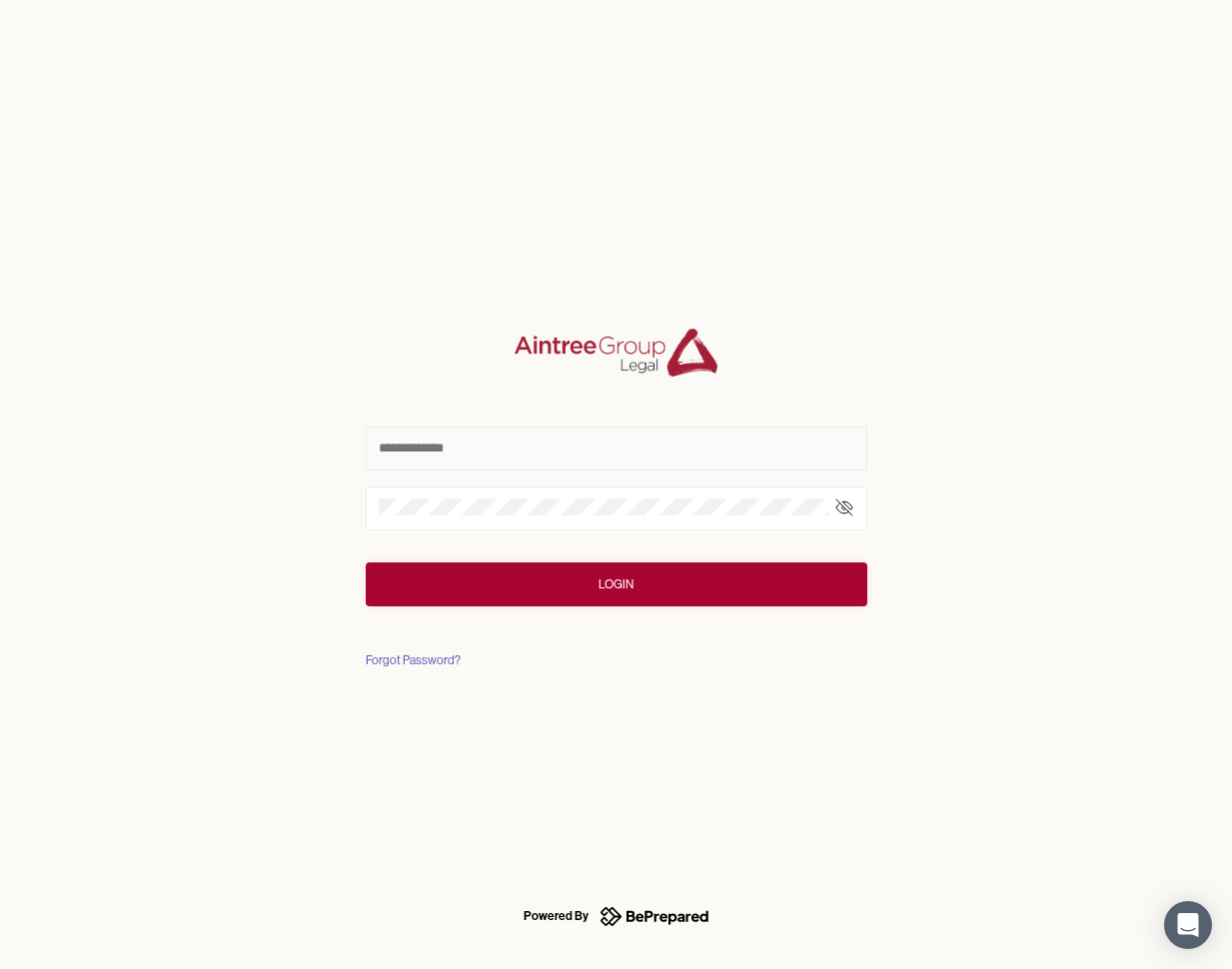 click at bounding box center (616, 449) 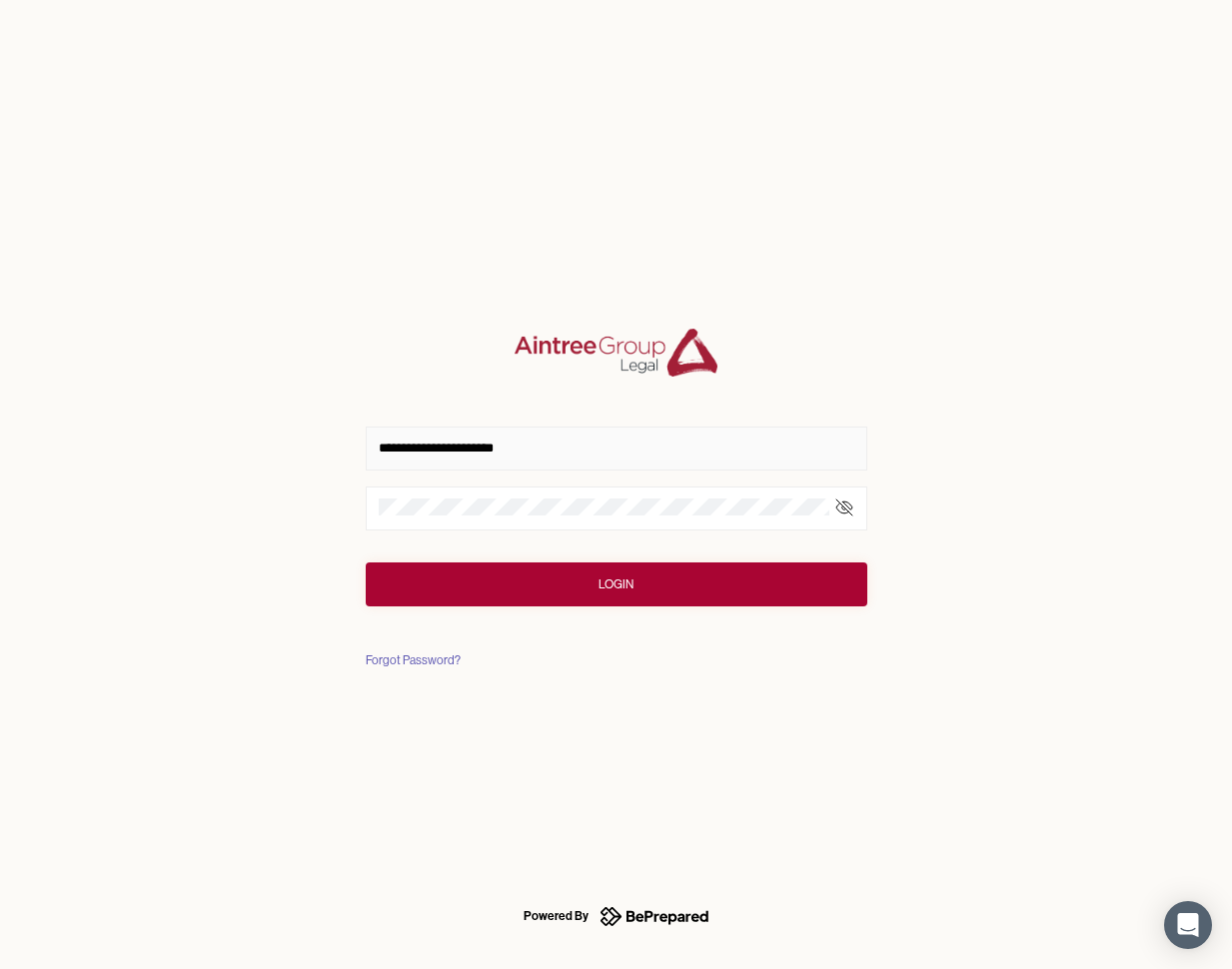 type on "**********" 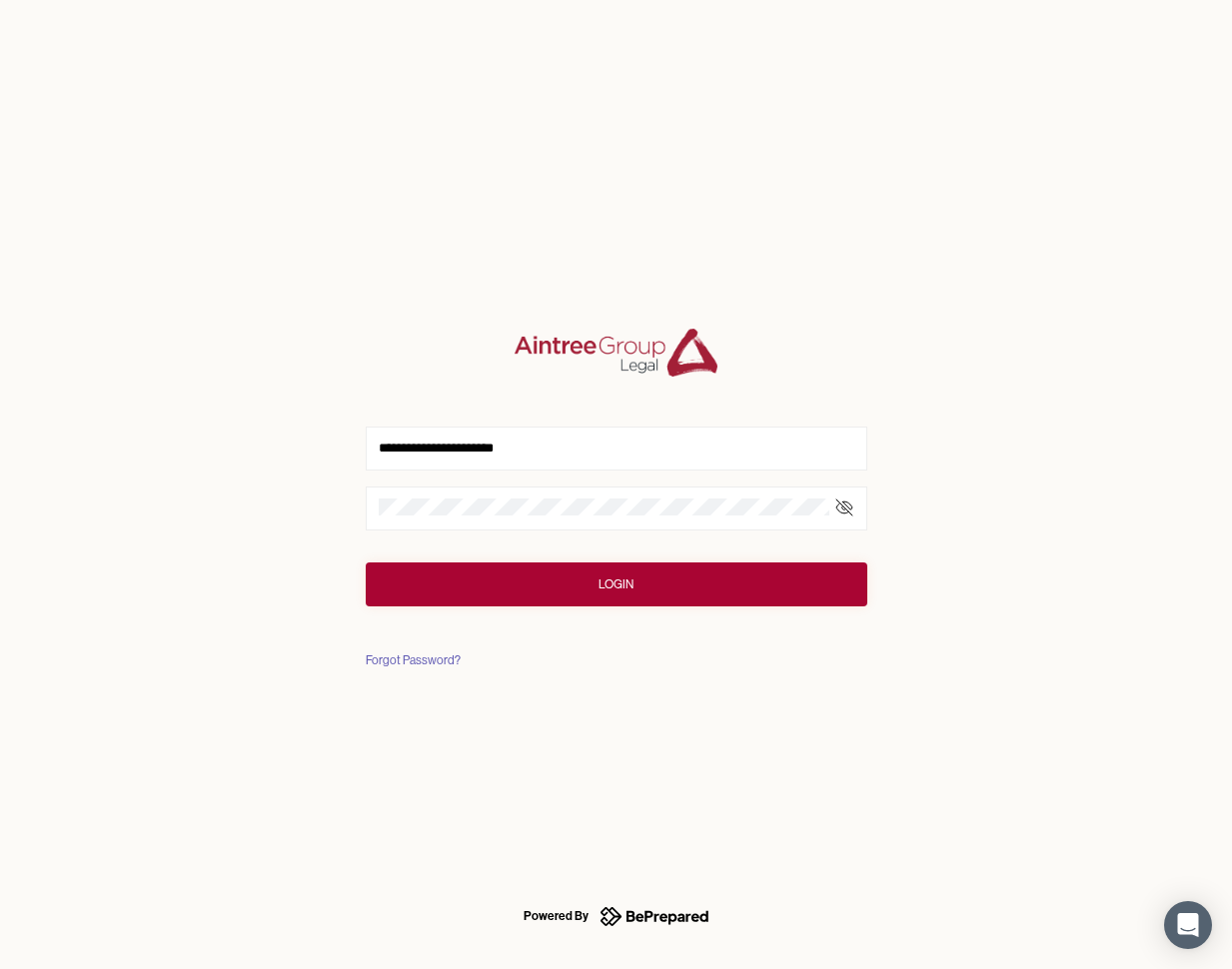 click on "Login" at bounding box center (616, 584) 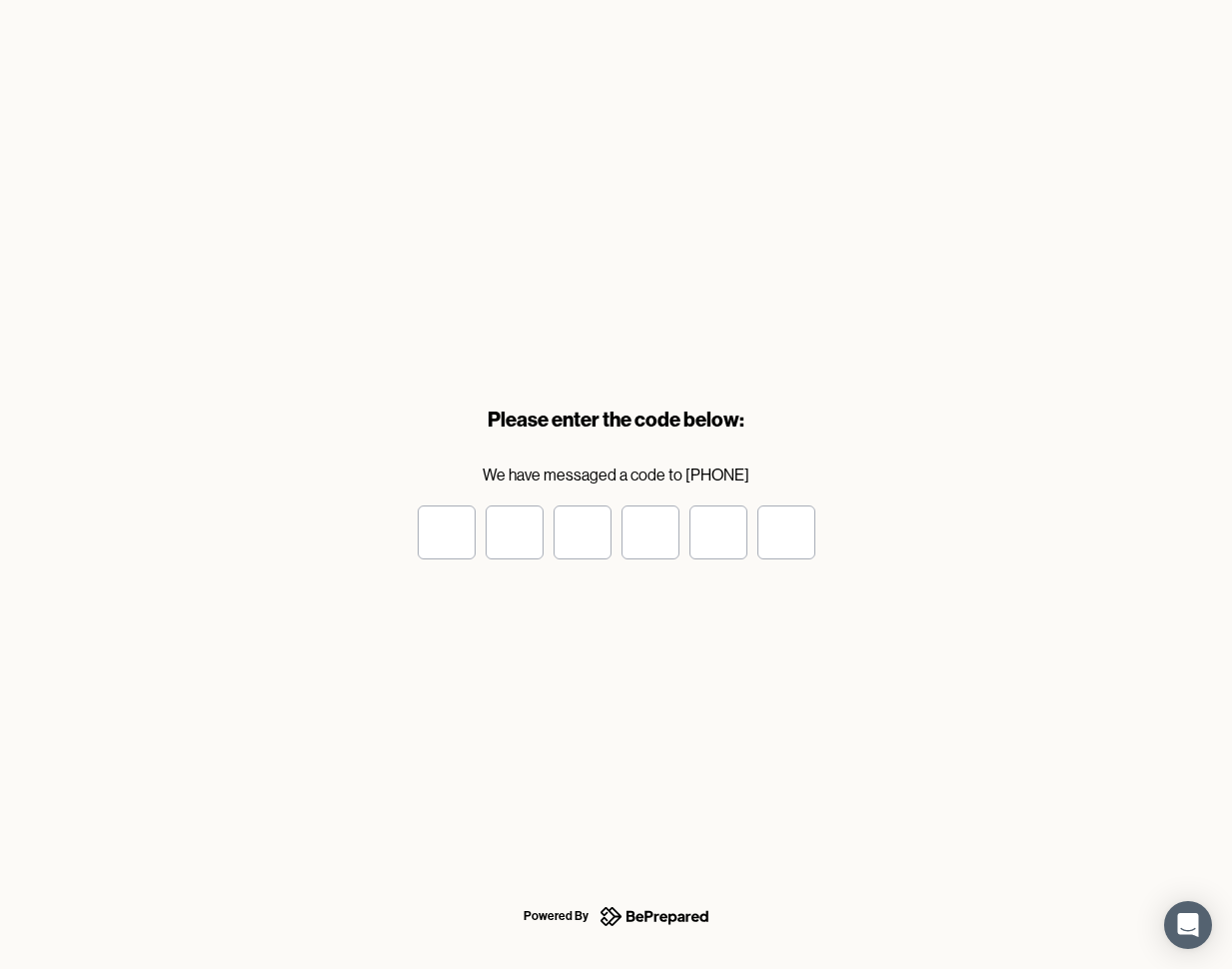 type on "*" 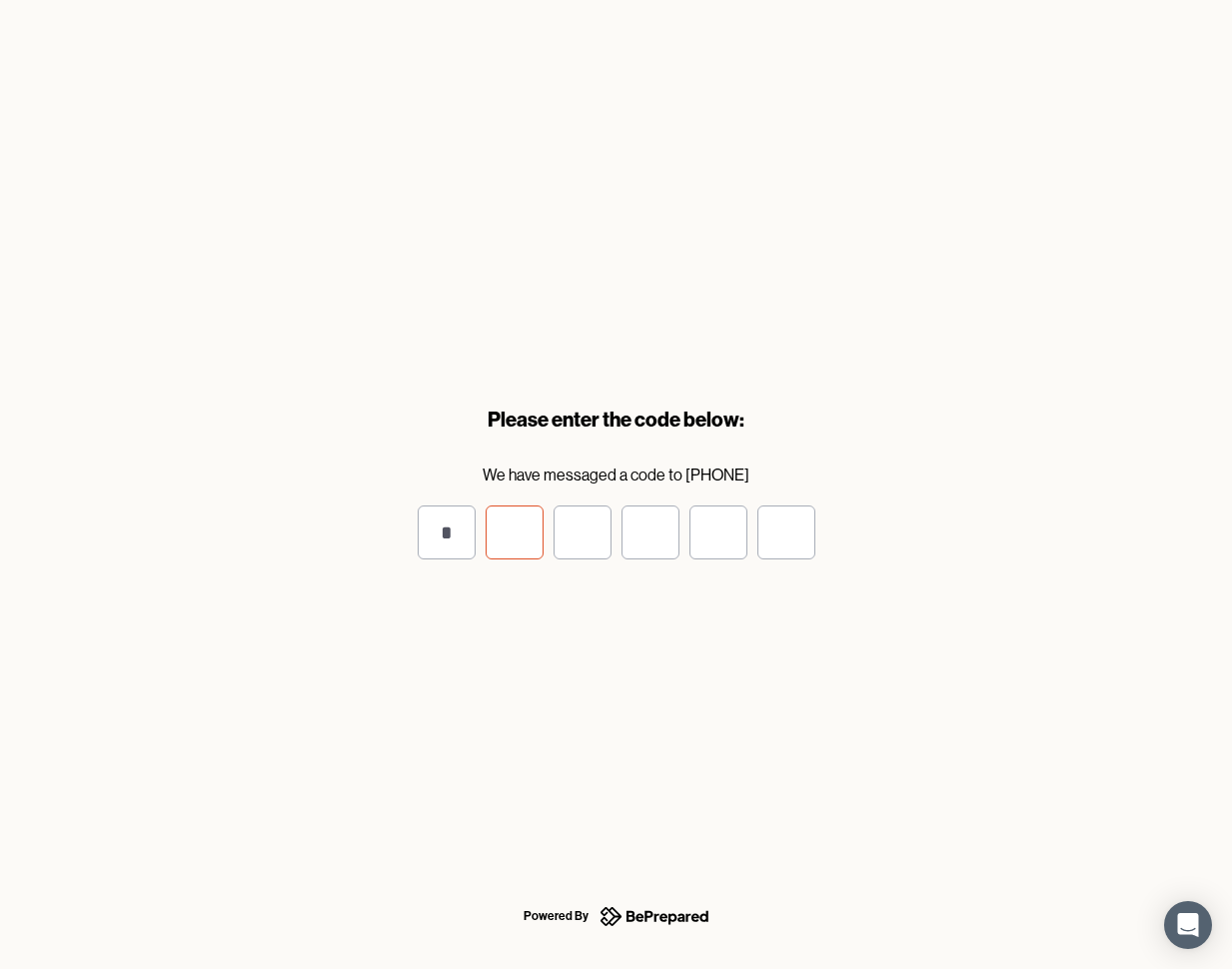 type on "*" 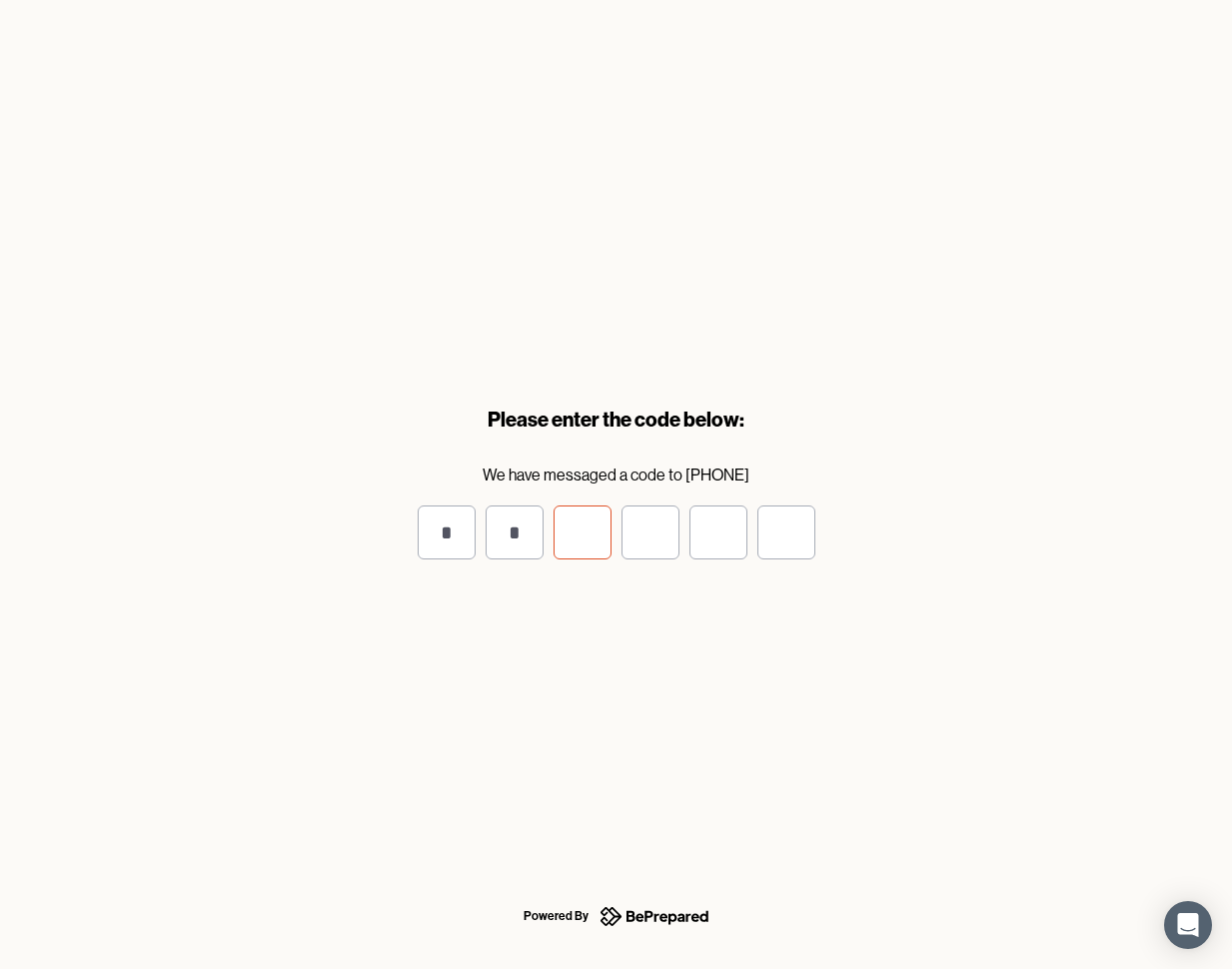 type on "*" 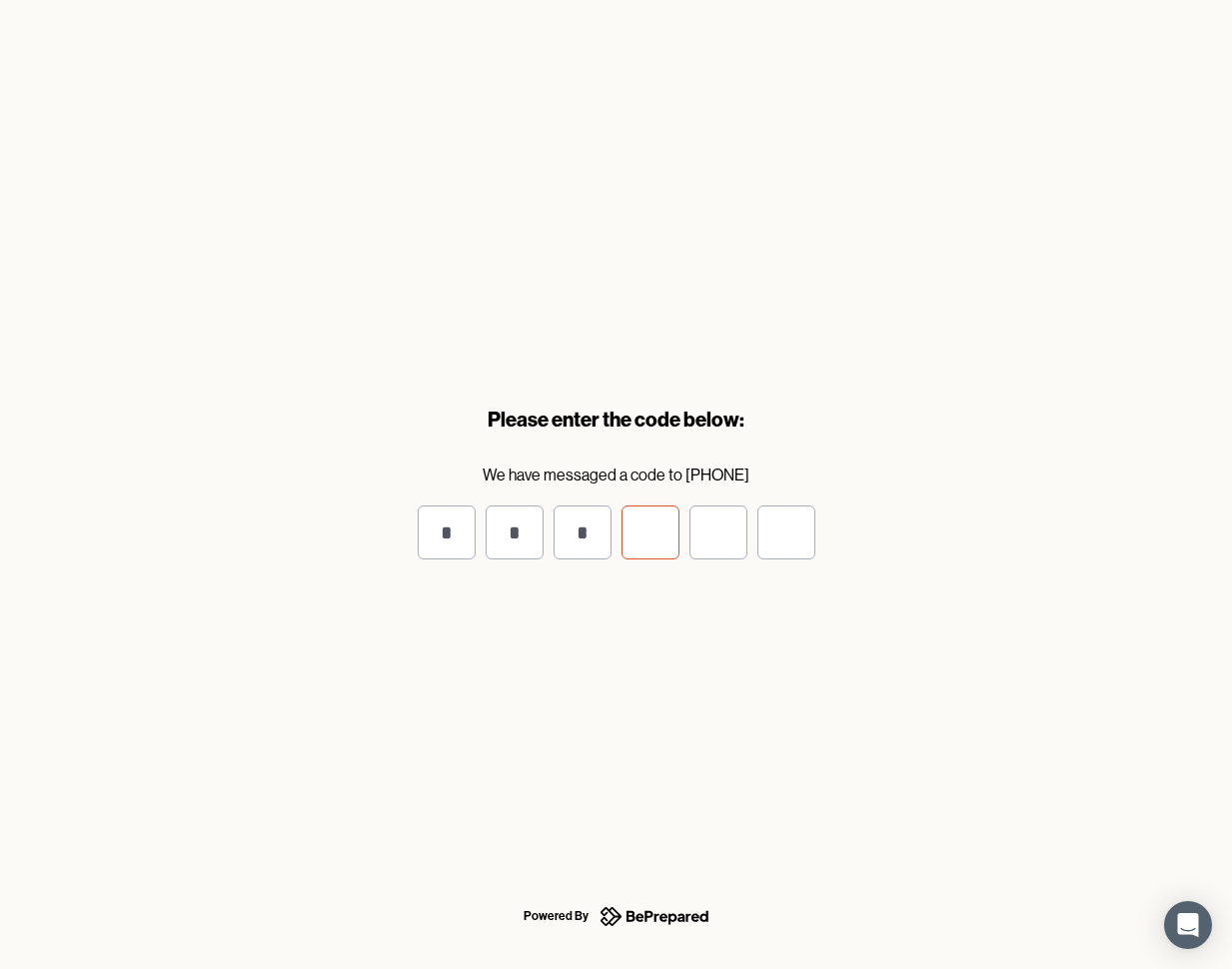 type on "*" 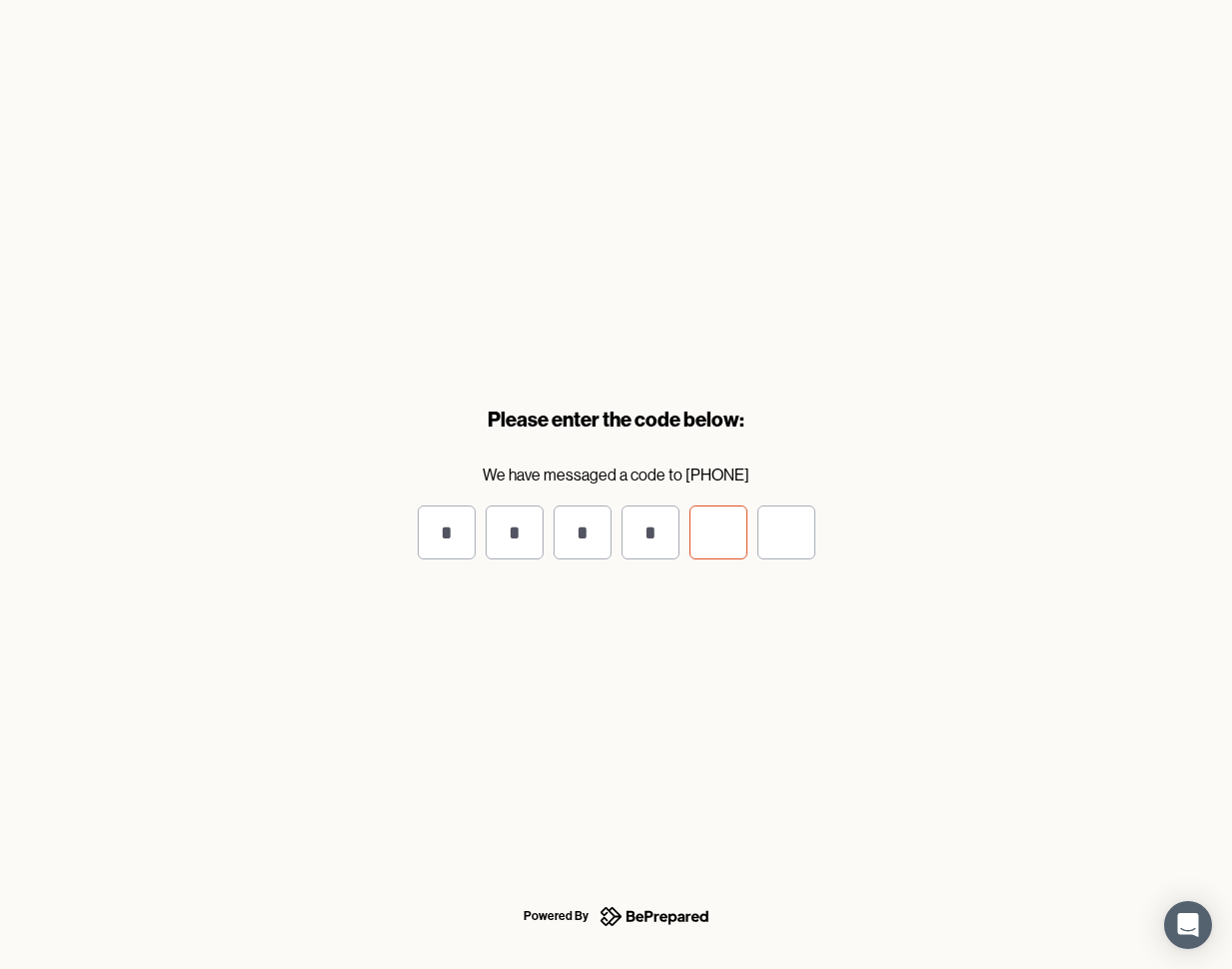 type on "*" 